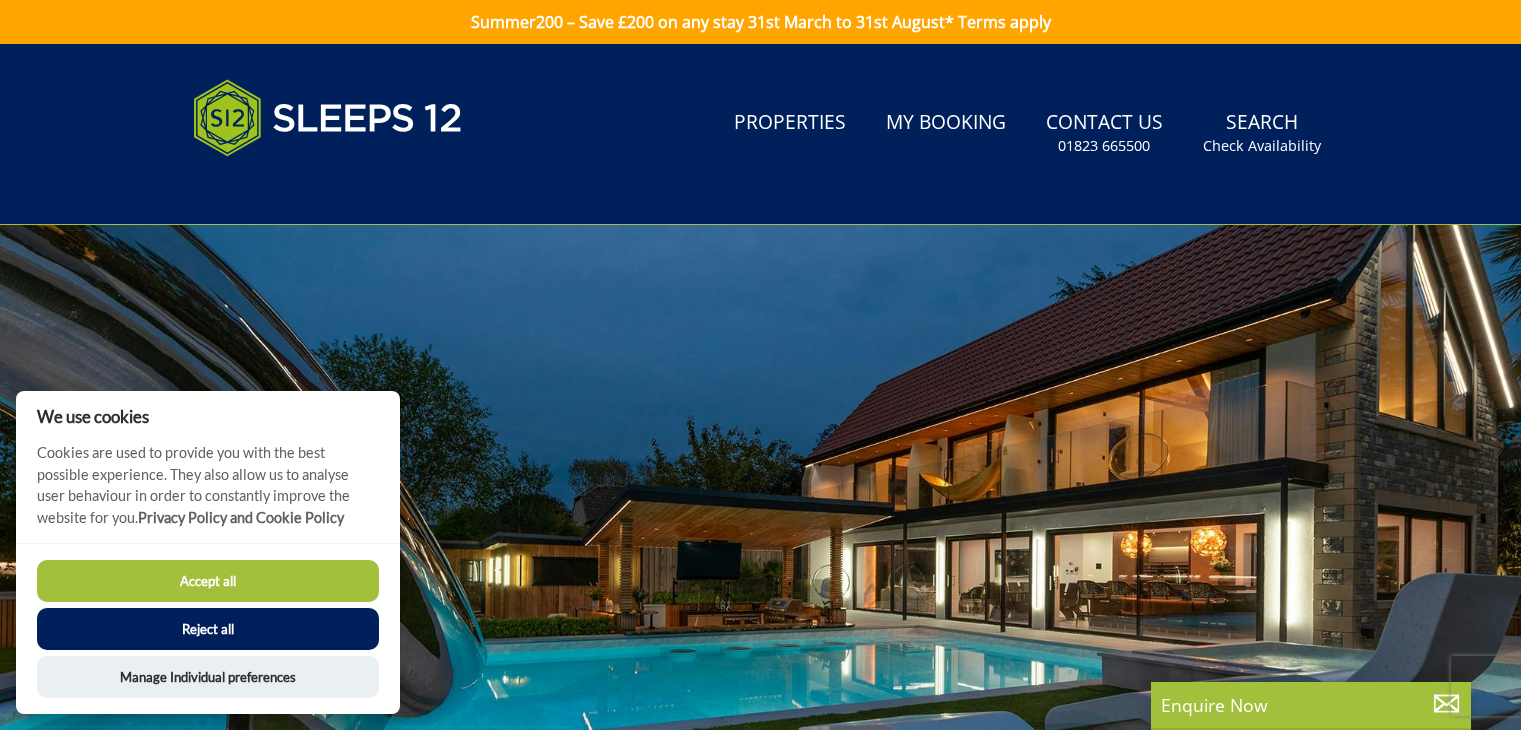 scroll, scrollTop: 0, scrollLeft: 0, axis: both 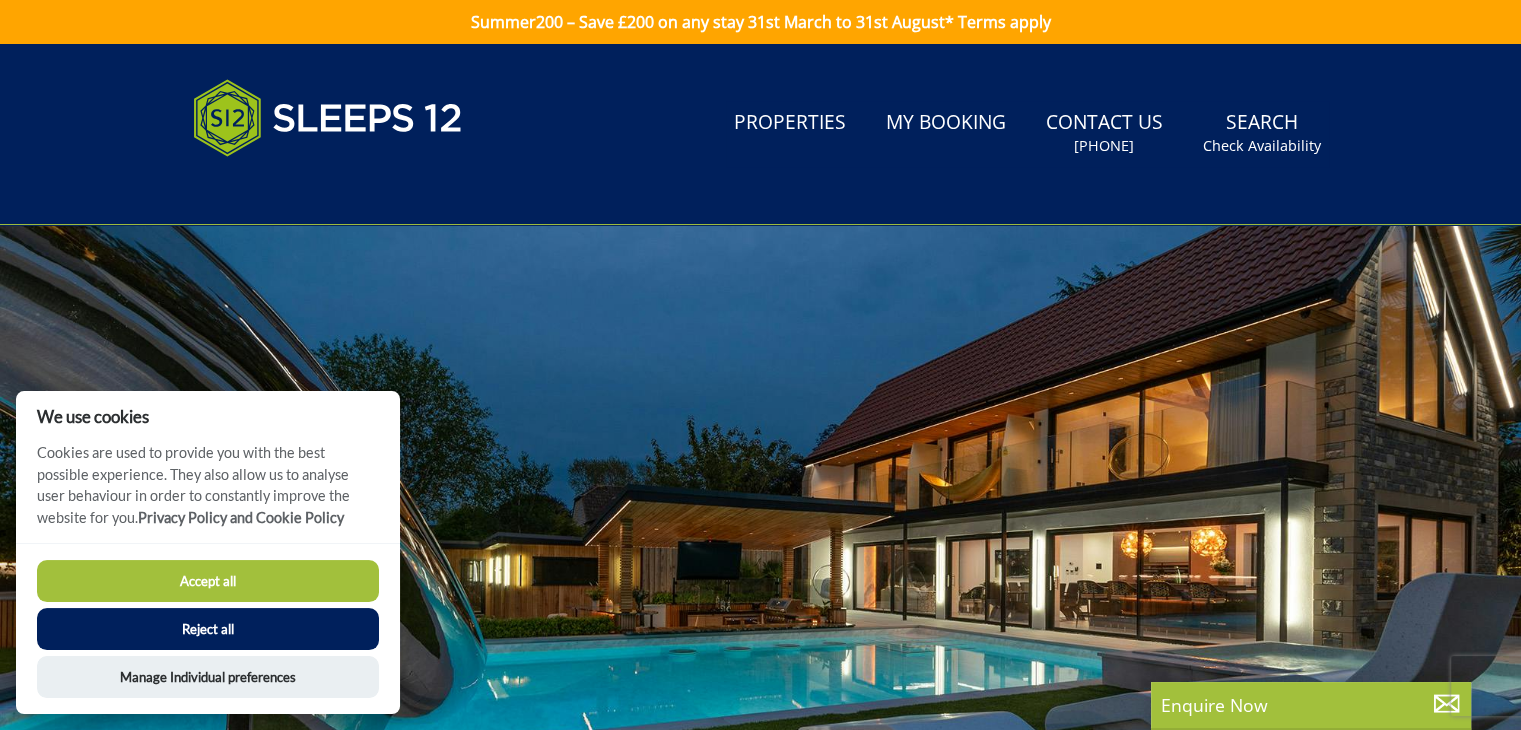 click on "Accept all" at bounding box center [208, 581] 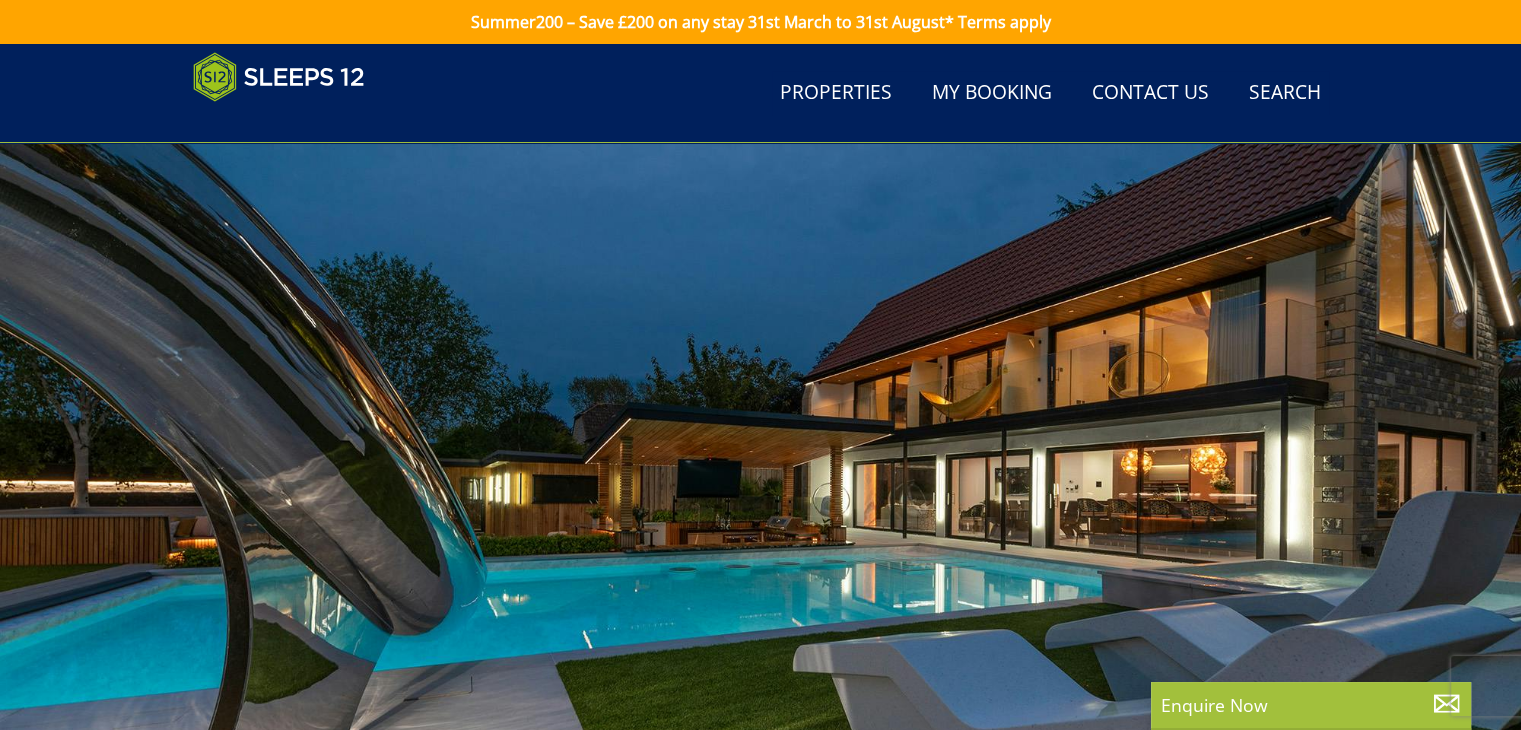 scroll, scrollTop: 489, scrollLeft: 0, axis: vertical 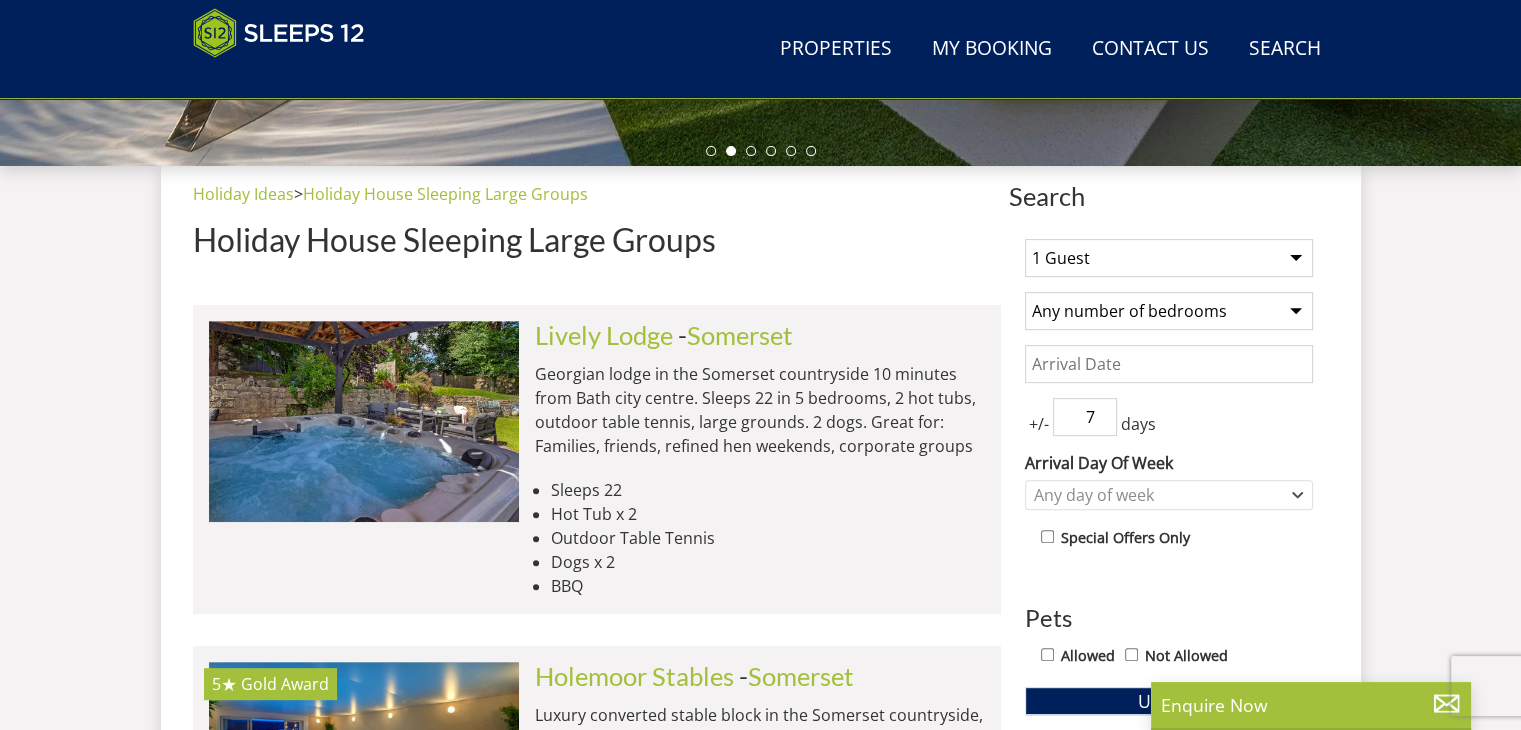 click on "1 Guest
2 Guests
3 Guests
4 Guests
5 Guests
6 Guests
7 Guests
8 Guests
9 Guests
10 Guests
11 Guests
12 Guests
13 Guests
14 Guests
15 Guests
16 Guests
17 Guests
18 Guests
19 Guests
20 Guests
21 Guests
22 Guests
23 Guests
24 Guests
25 Guests
26 Guests
27 Guests
28 Guests
29 Guests
30 Guests
31 Guests
32 Guests
33 Guests
34 Guests
35 Guests
36 Guests
37 Guests
38 Guests
39 Guests
40 Guests
41 Guests
42 Guests
43 Guests
44 Guests
45 Guests
46 Guests
47 Guests
48 Guests
49 Guests
50 Guests" at bounding box center [1169, 258] 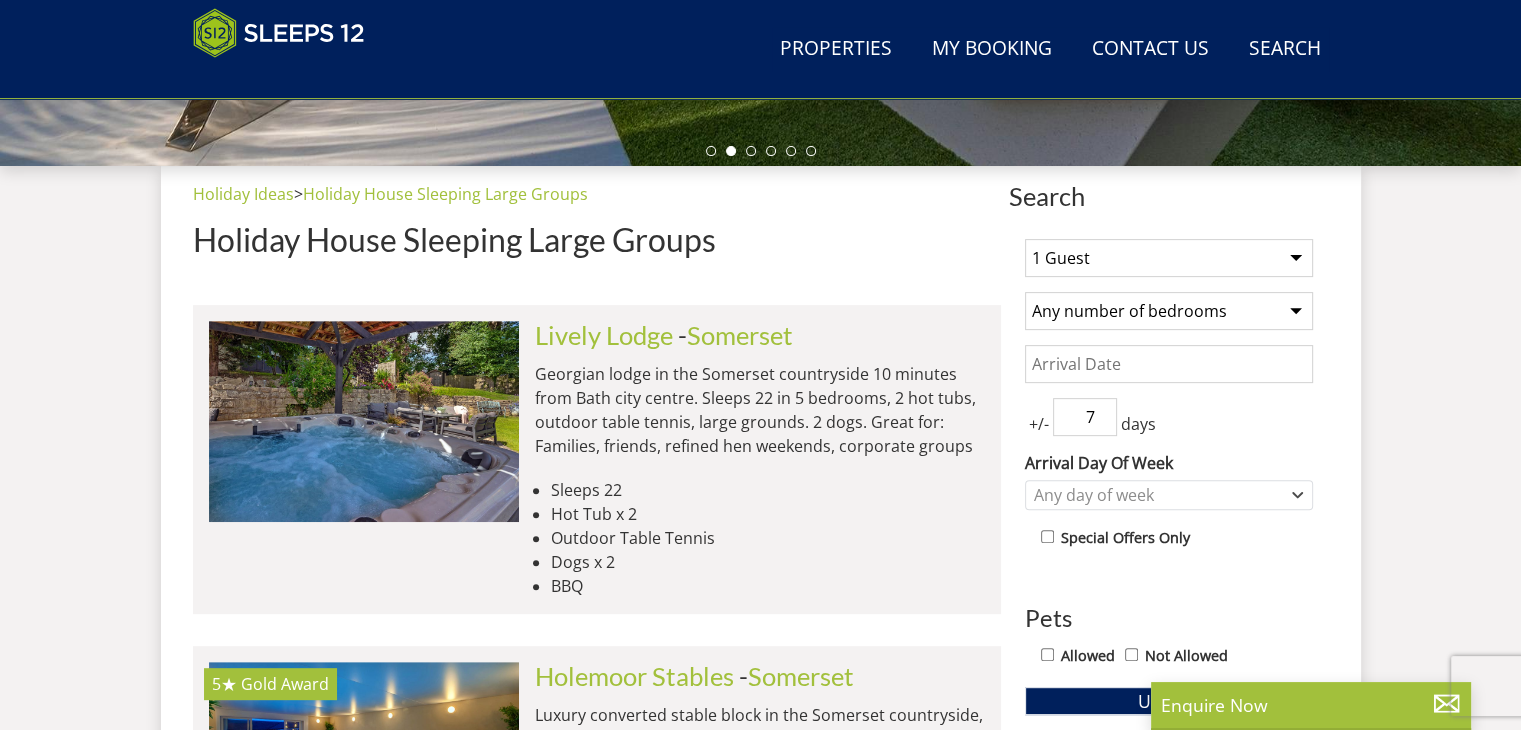 select on "13" 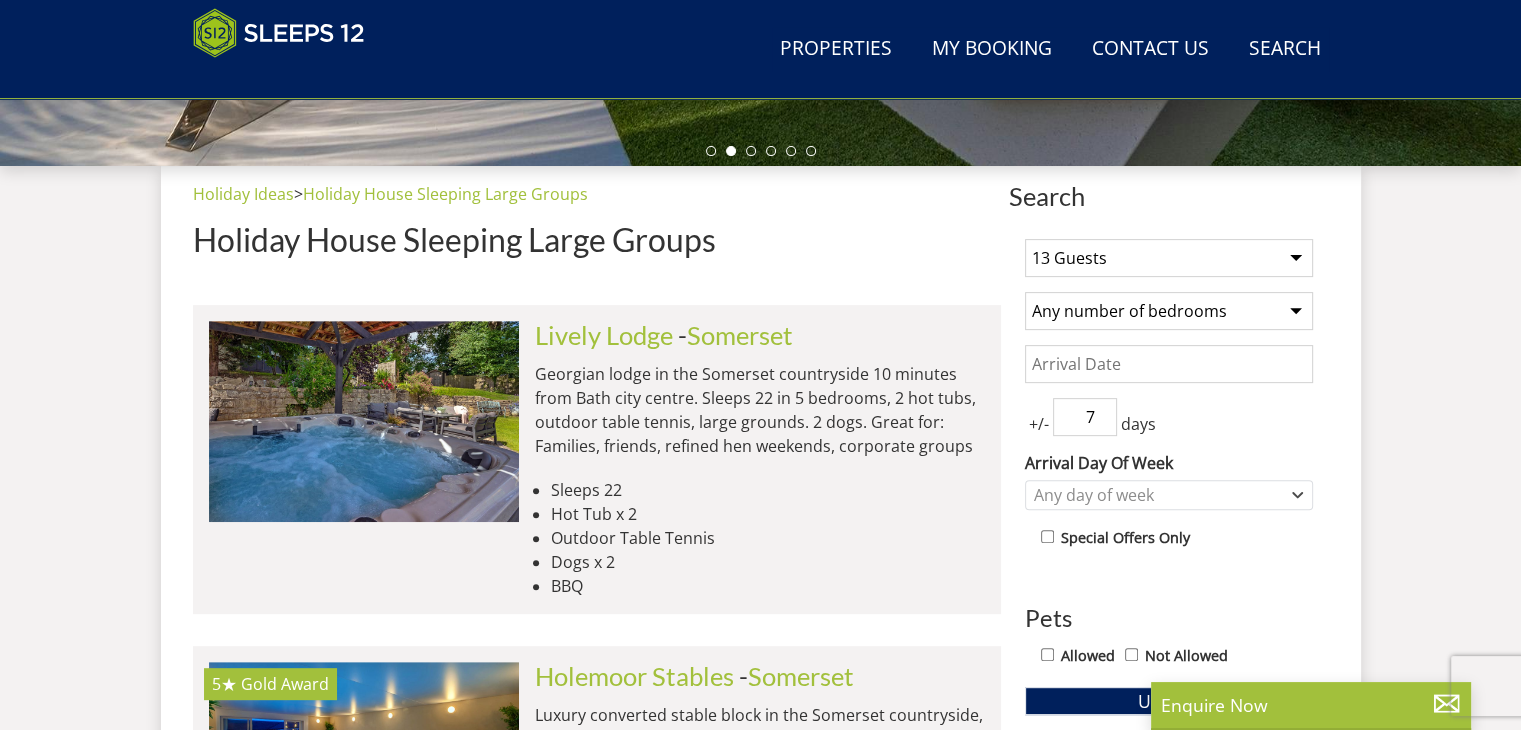 click on "1 Guest
2 Guests
3 Guests
4 Guests
5 Guests
6 Guests
7 Guests
8 Guests
9 Guests
10 Guests
11 Guests
12 Guests
13 Guests
14 Guests
15 Guests
16 Guests
17 Guests
18 Guests
19 Guests
20 Guests
21 Guests
22 Guests
23 Guests
24 Guests
25 Guests
26 Guests
27 Guests
28 Guests
29 Guests
30 Guests
31 Guests
32 Guests
33 Guests
34 Guests
35 Guests
36 Guests
37 Guests
38 Guests
39 Guests
40 Guests
41 Guests
42 Guests
43 Guests
44 Guests
45 Guests
46 Guests
47 Guests
48 Guests
49 Guests
50 Guests" at bounding box center [1169, 258] 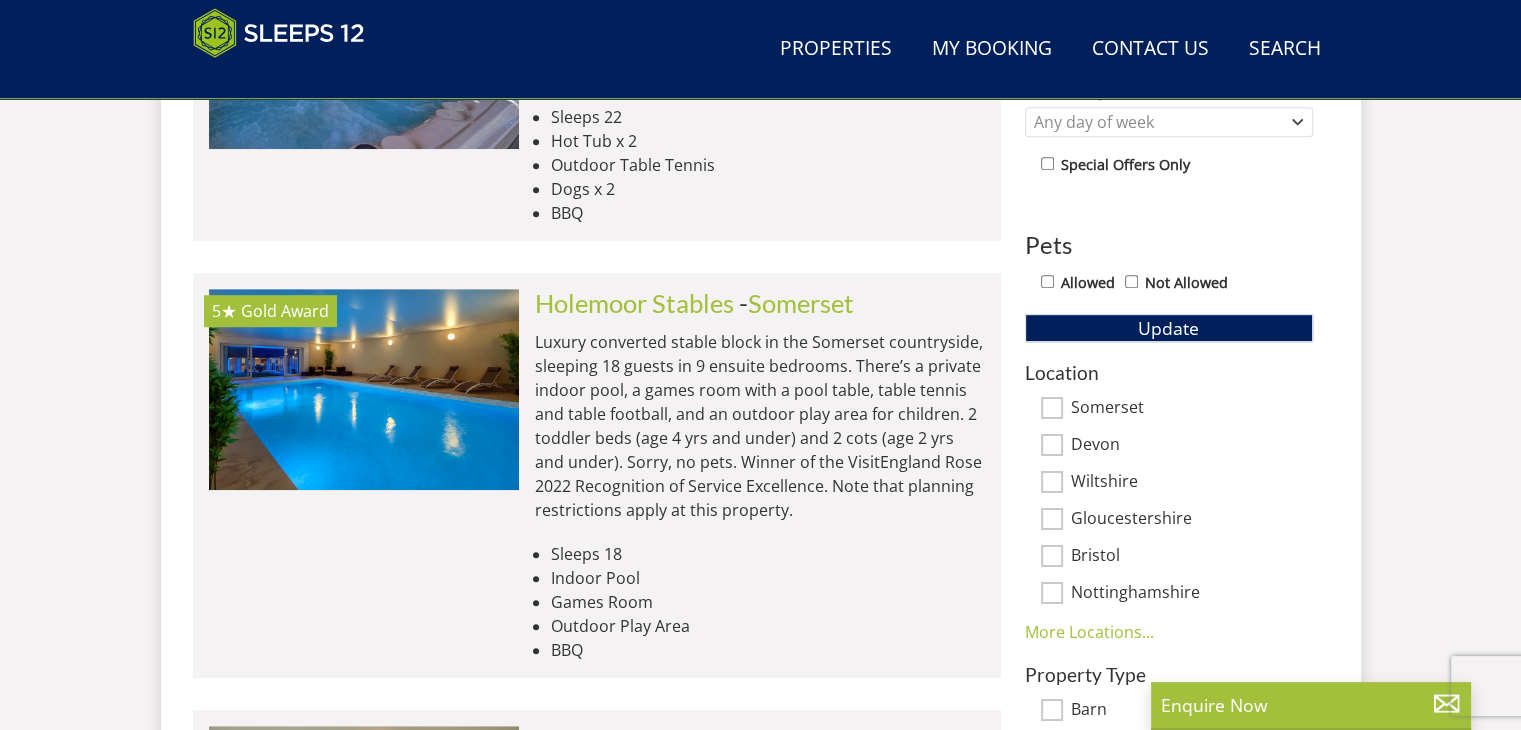 scroll, scrollTop: 1057, scrollLeft: 0, axis: vertical 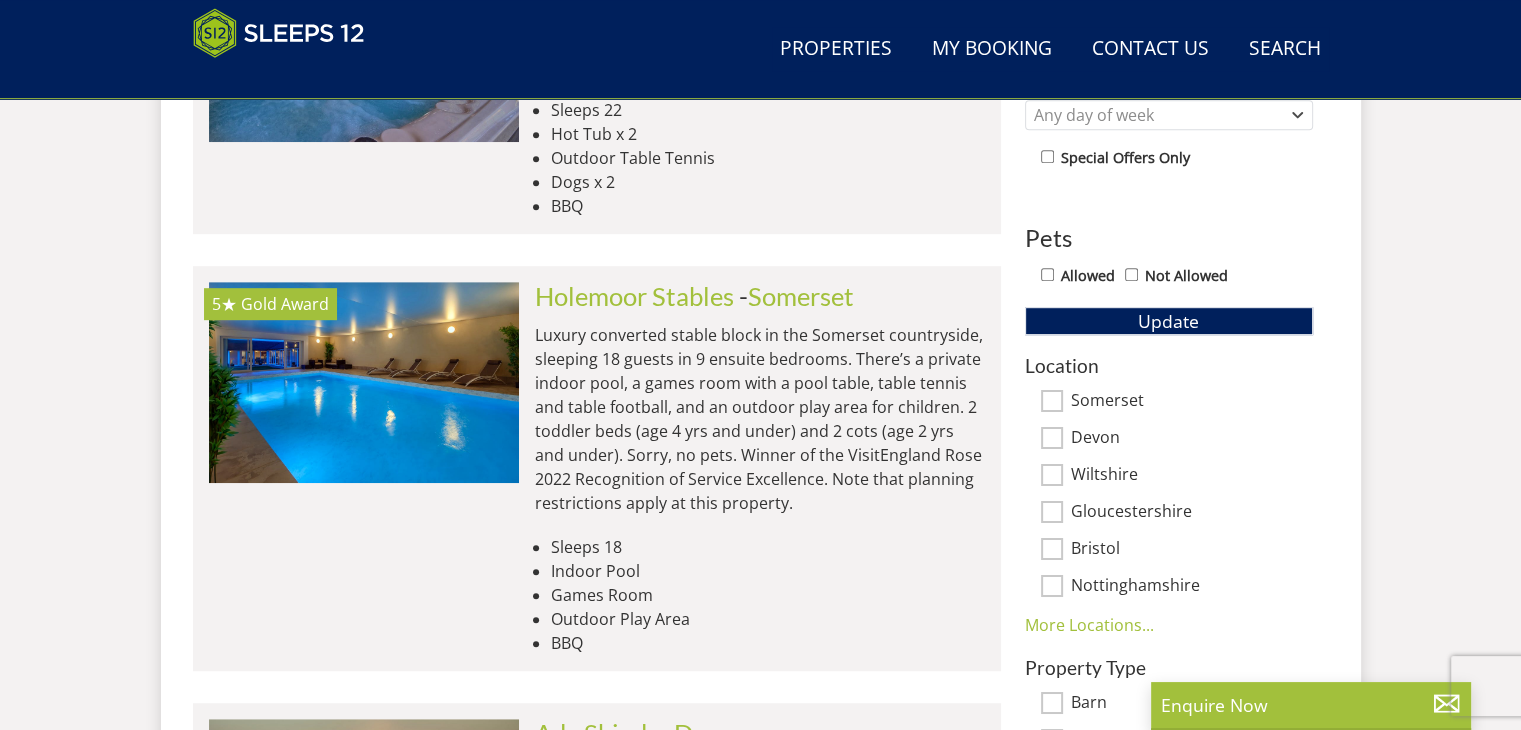 click on "Somerset" at bounding box center (1052, 401) 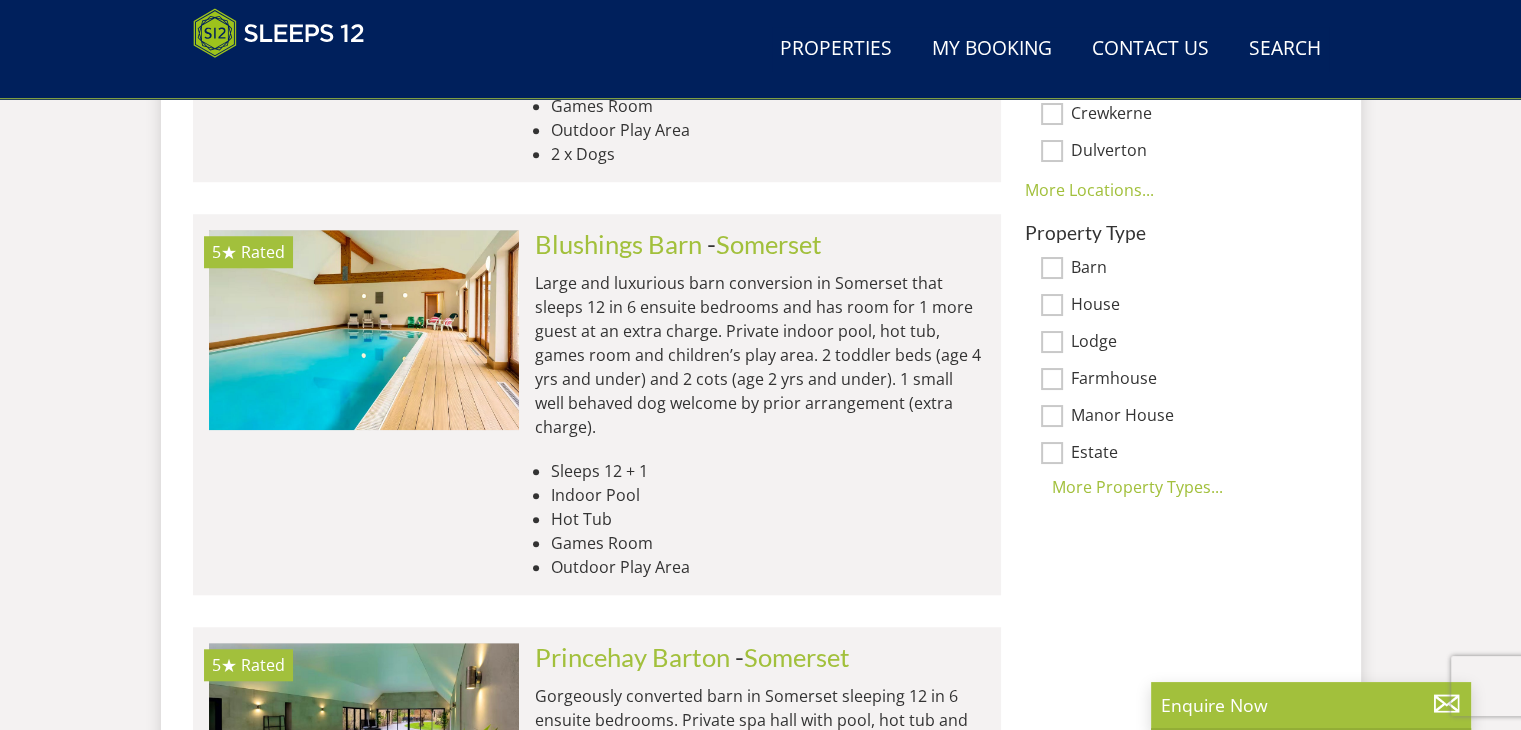 scroll, scrollTop: 1616, scrollLeft: 0, axis: vertical 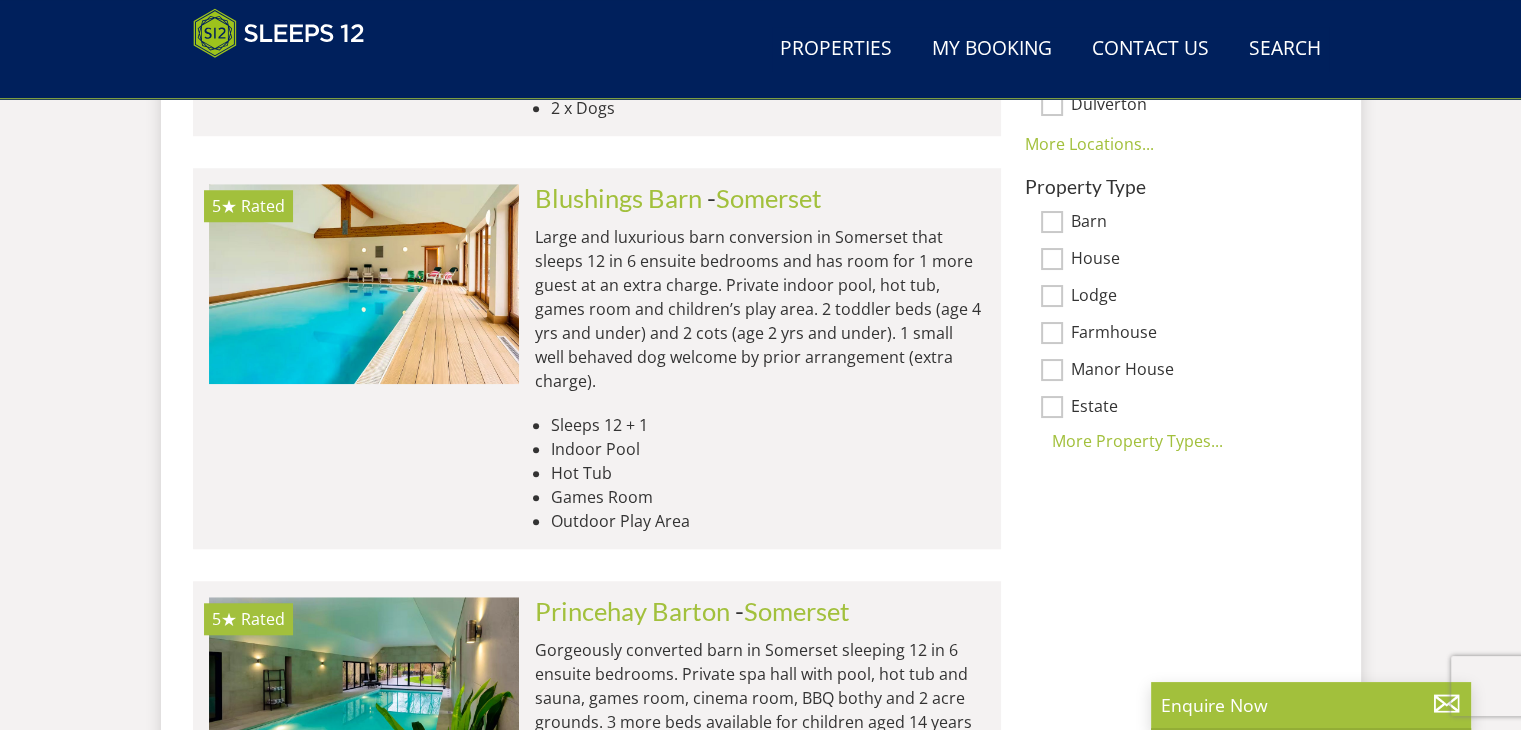 click on "Manor House" at bounding box center (1052, 370) 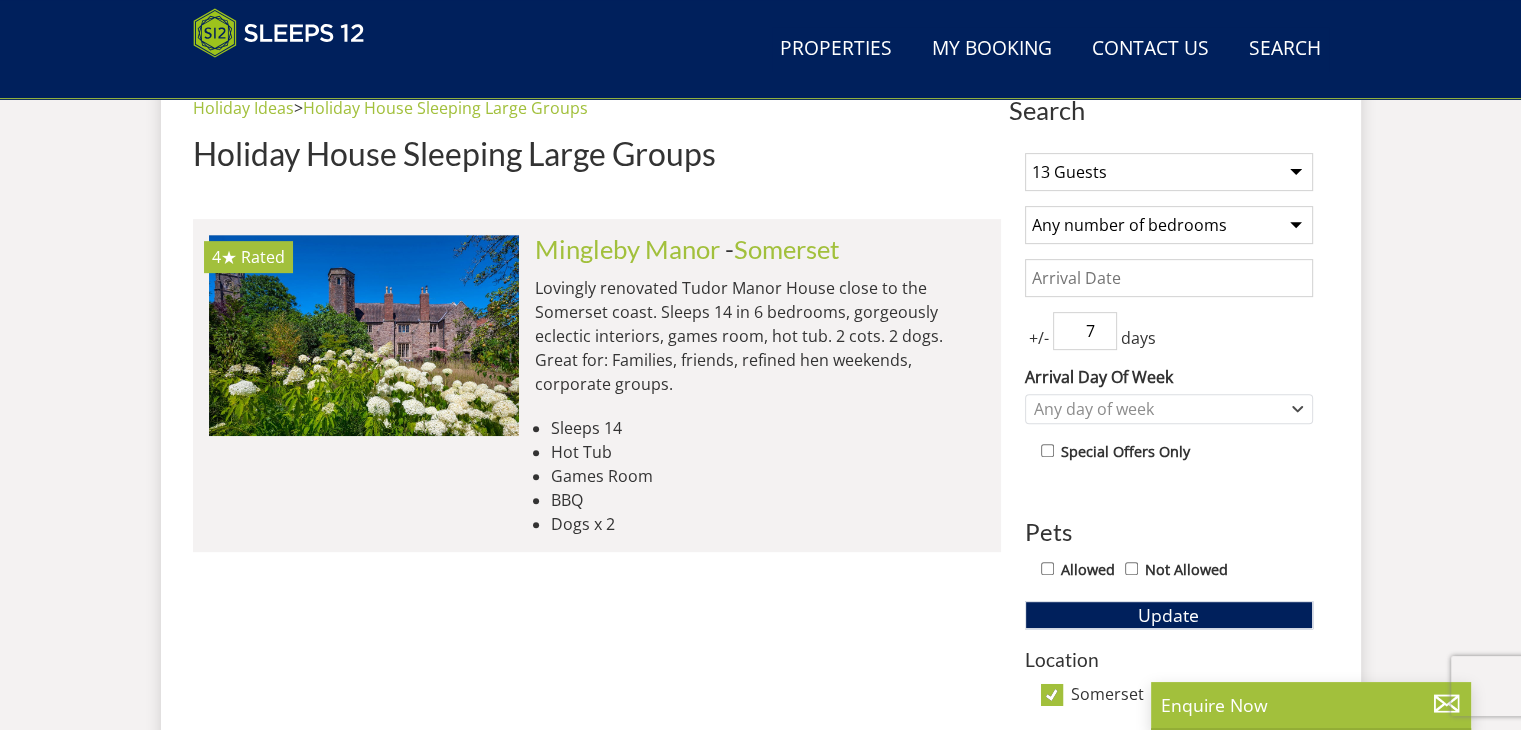 scroll, scrollTop: 718, scrollLeft: 0, axis: vertical 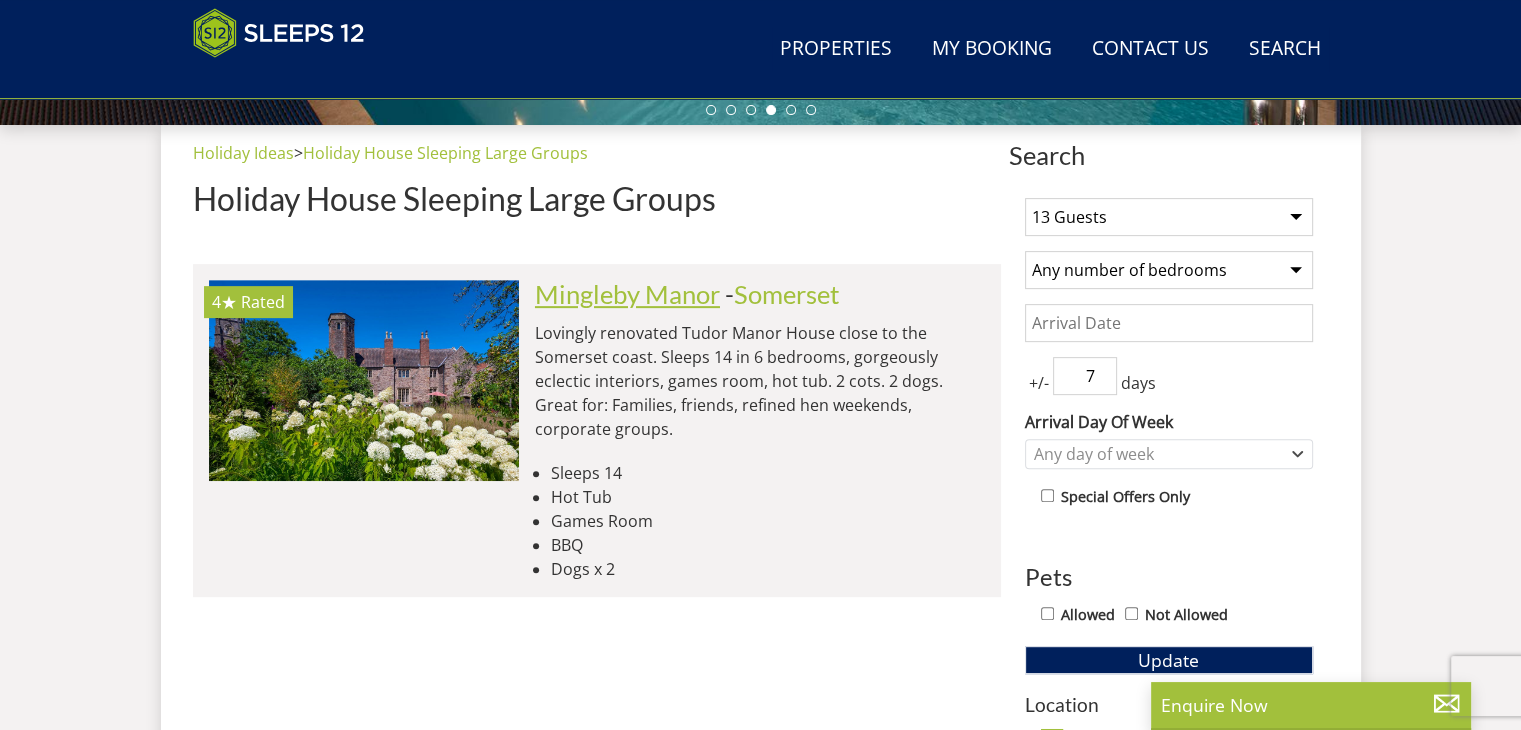 click on "Mingleby Manor" at bounding box center (627, 294) 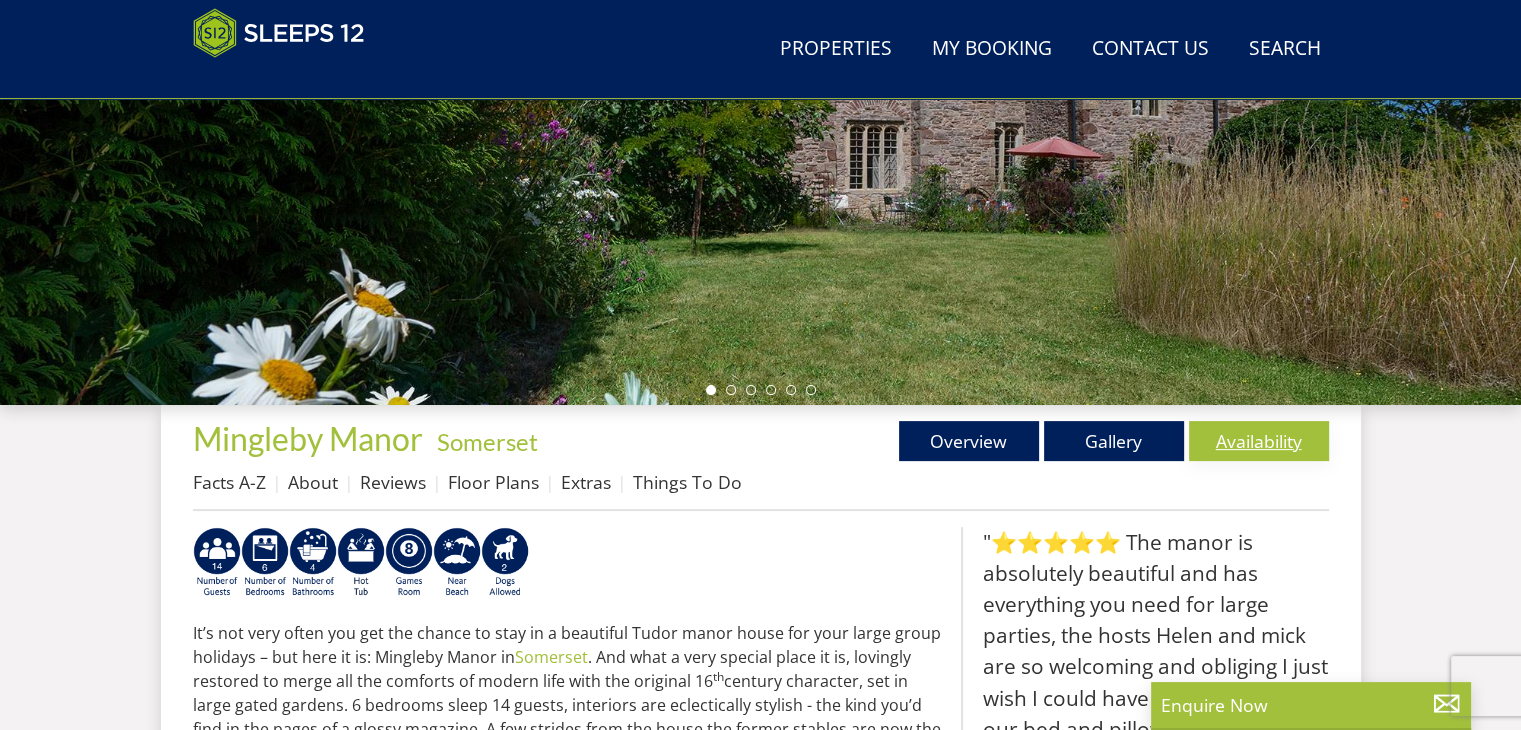 scroll, scrollTop: 436, scrollLeft: 0, axis: vertical 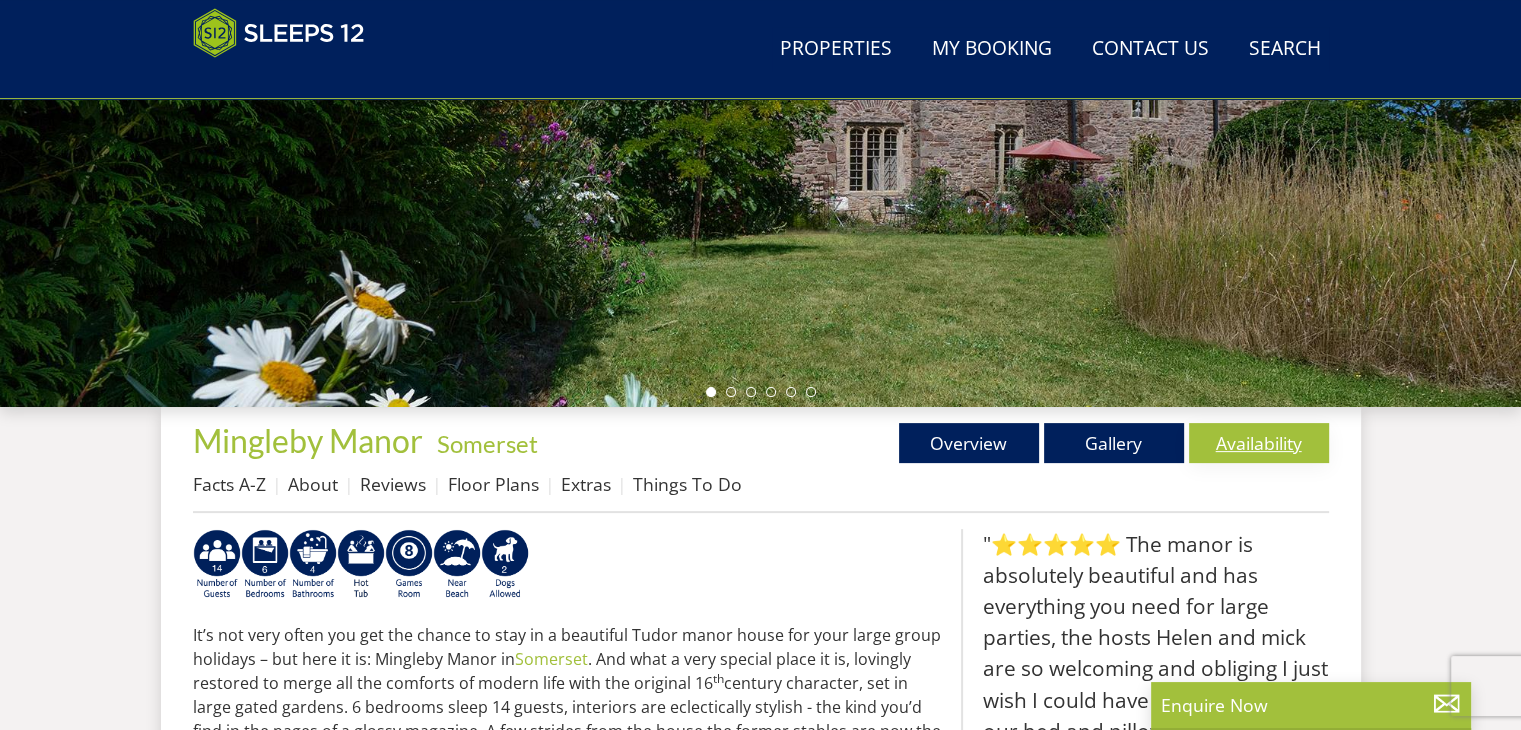click on "Availability" at bounding box center (1259, 443) 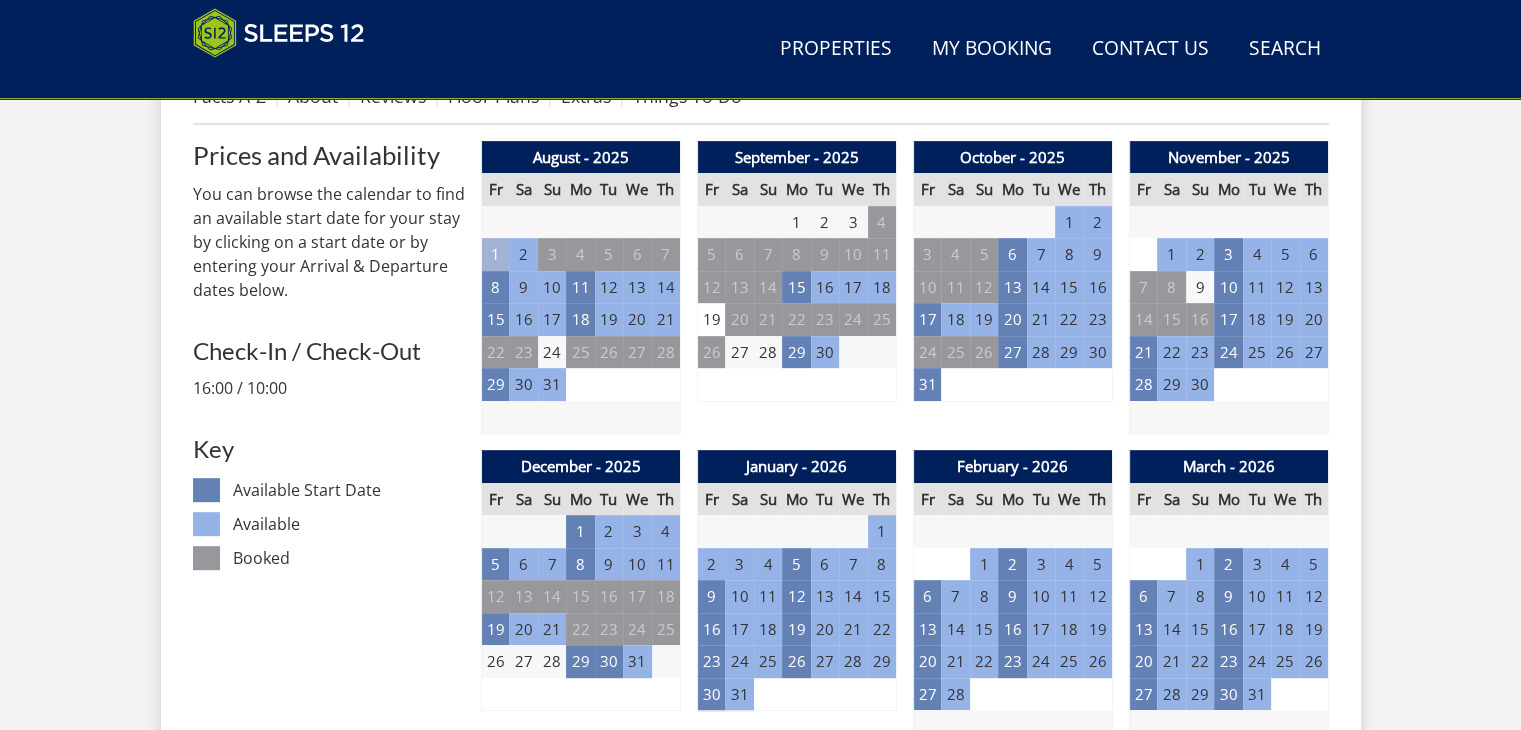 scroll, scrollTop: 823, scrollLeft: 0, axis: vertical 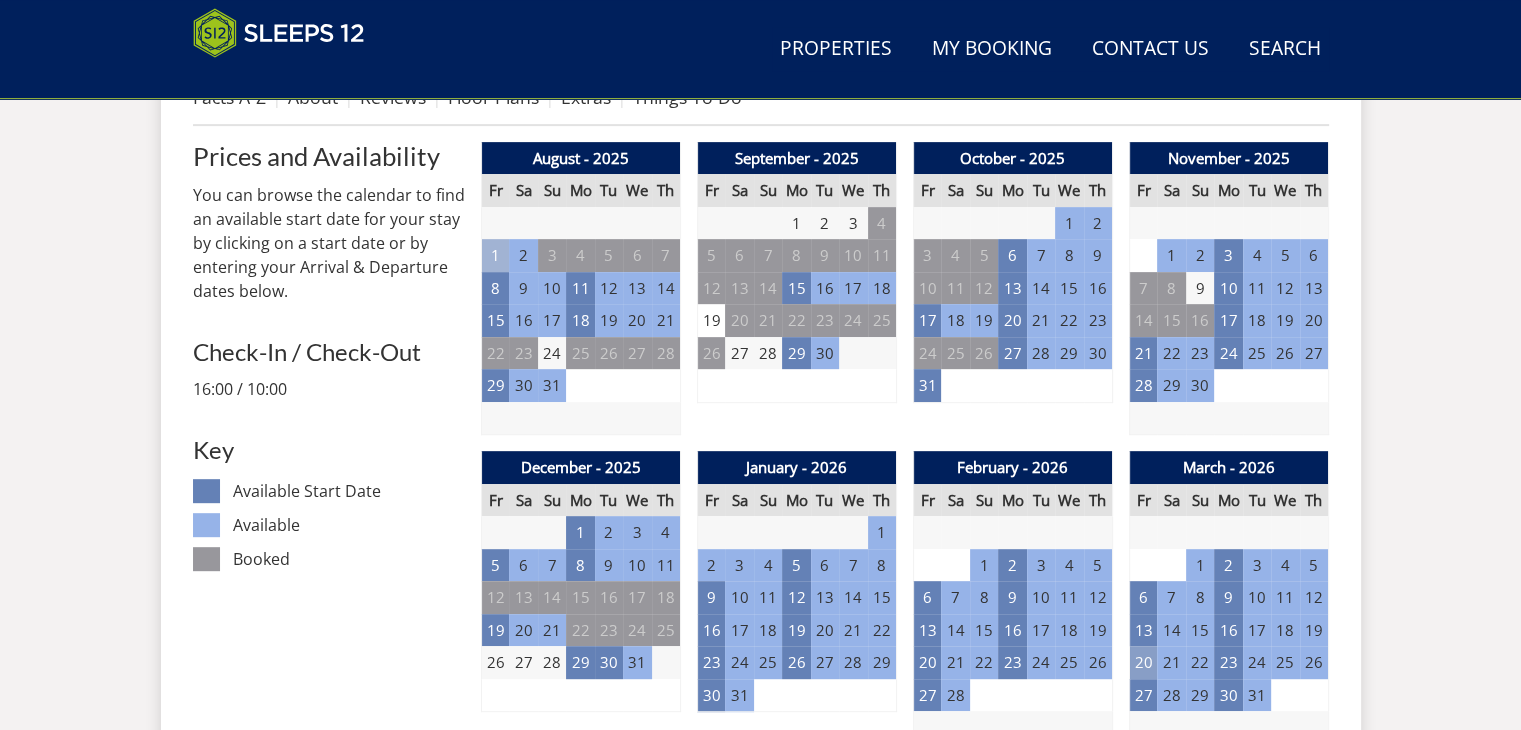 click on "20" at bounding box center [1143, 662] 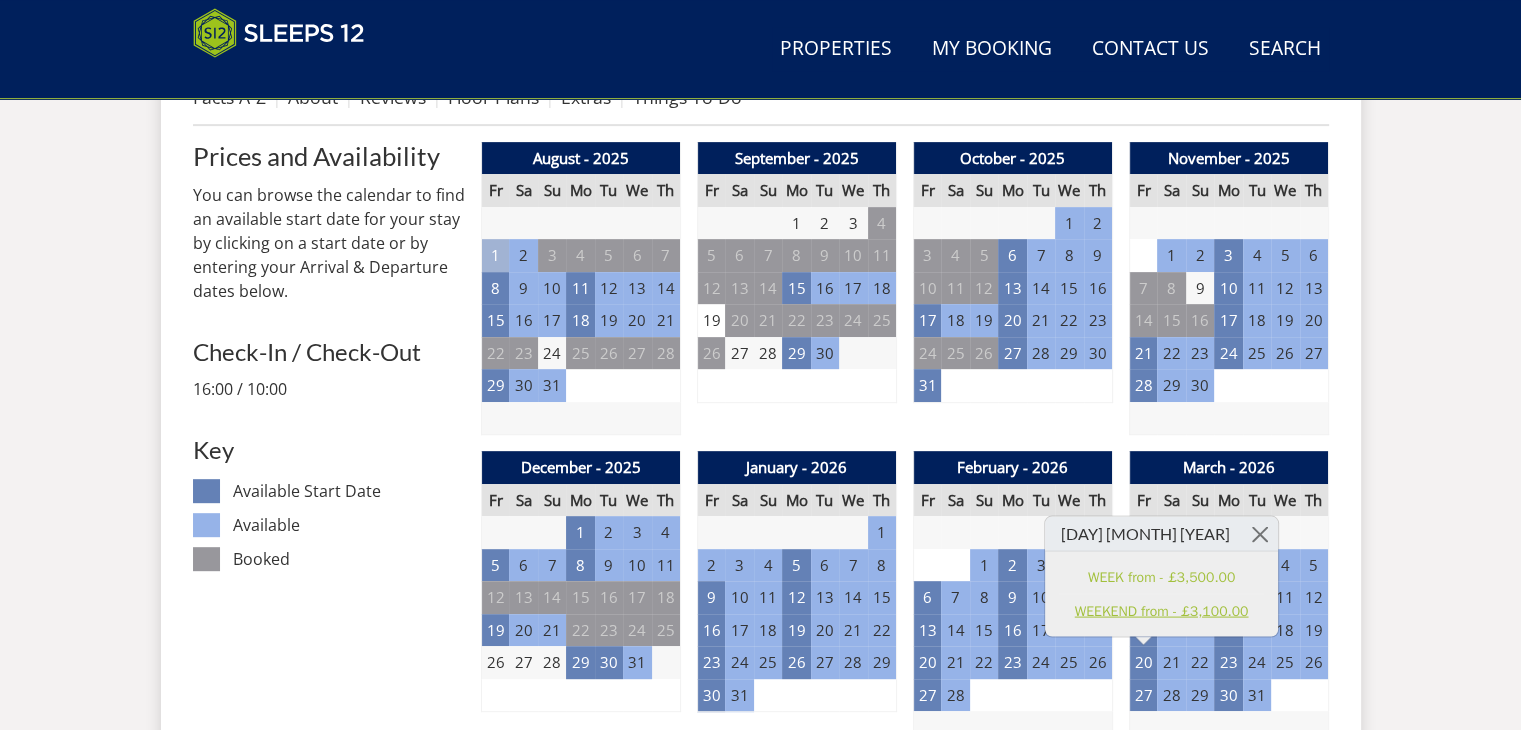 click on "WEEKEND from  - £3,100.00" at bounding box center (1161, 610) 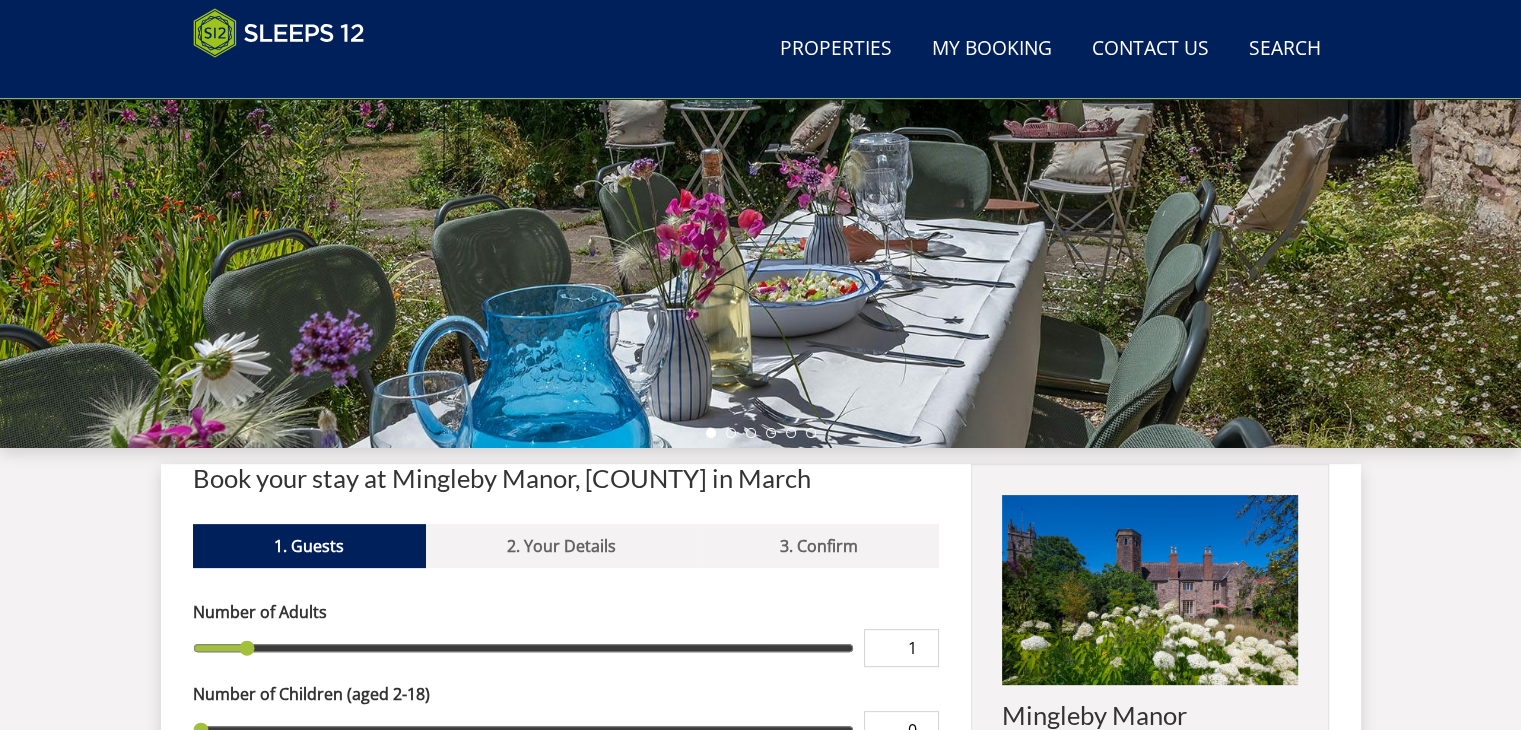 scroll, scrollTop: 0, scrollLeft: 0, axis: both 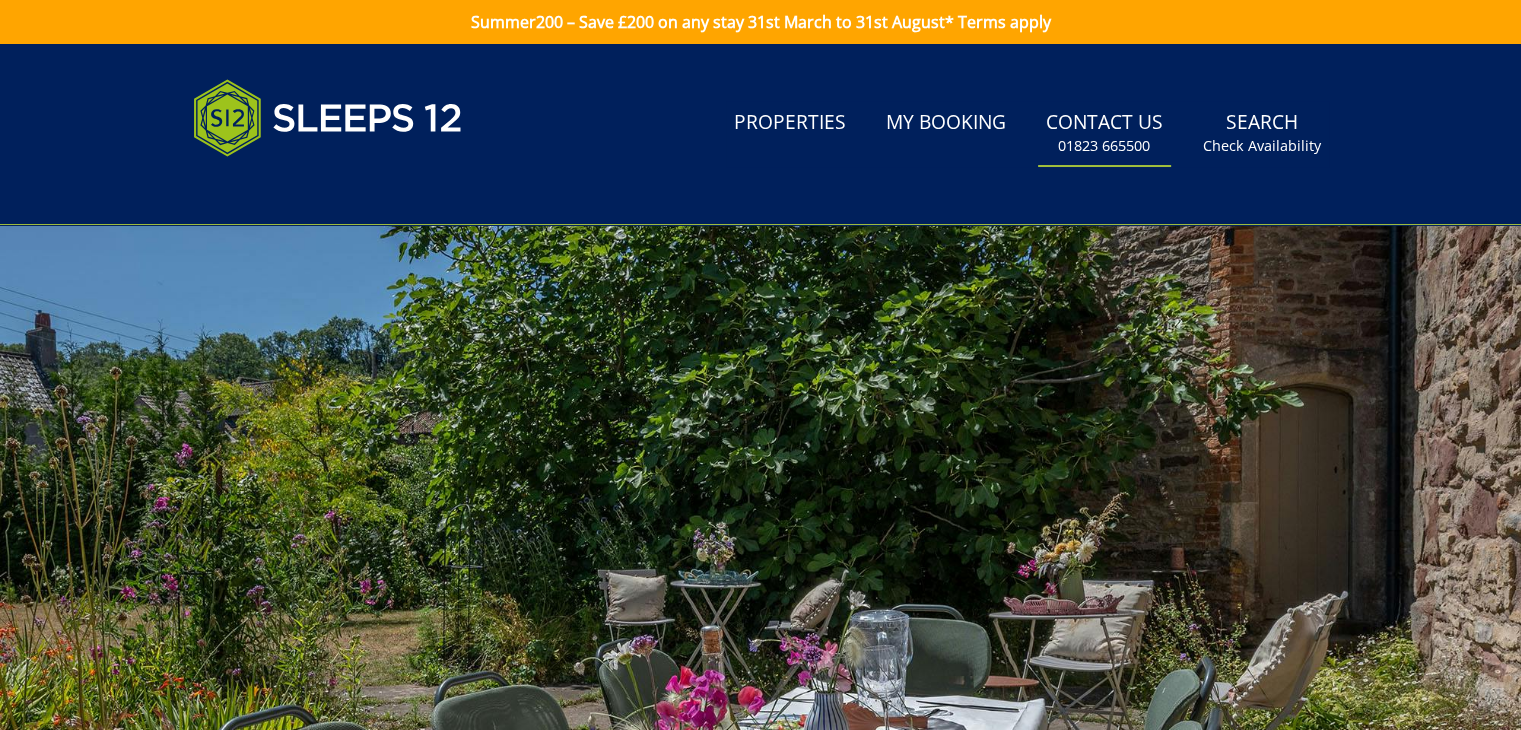 click on "01823 665500" at bounding box center (1104, 146) 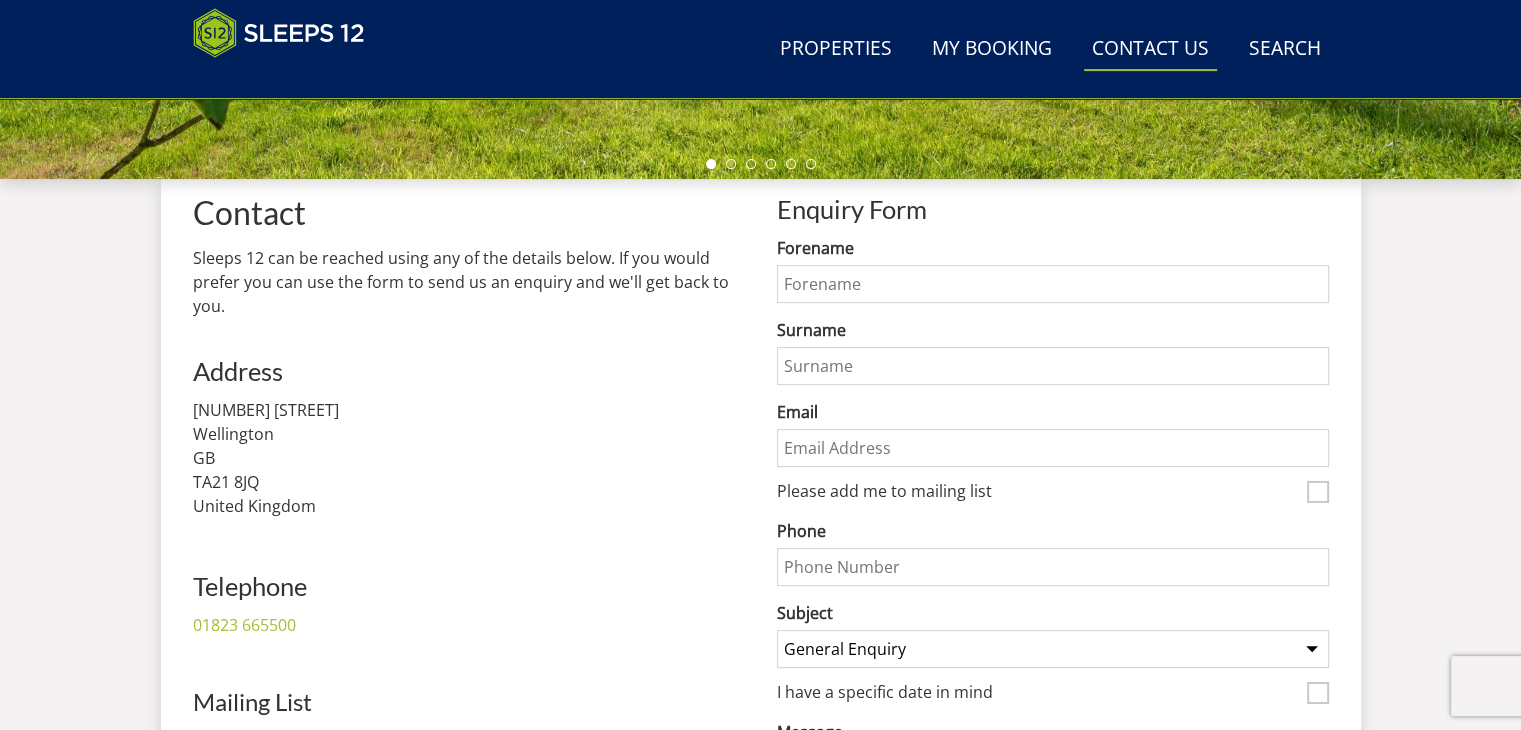 scroll, scrollTop: 666, scrollLeft: 0, axis: vertical 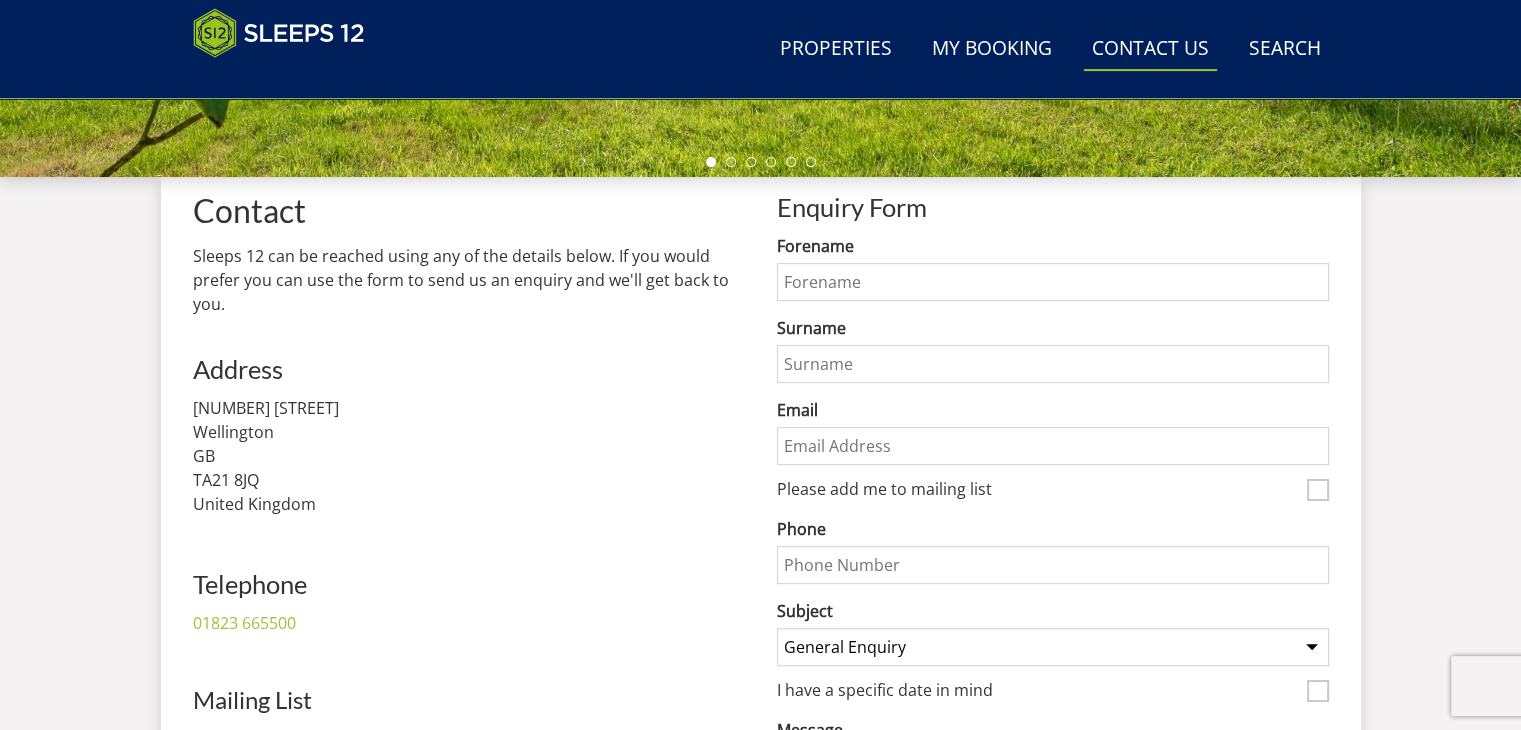 click on "Forename" at bounding box center (1053, 282) 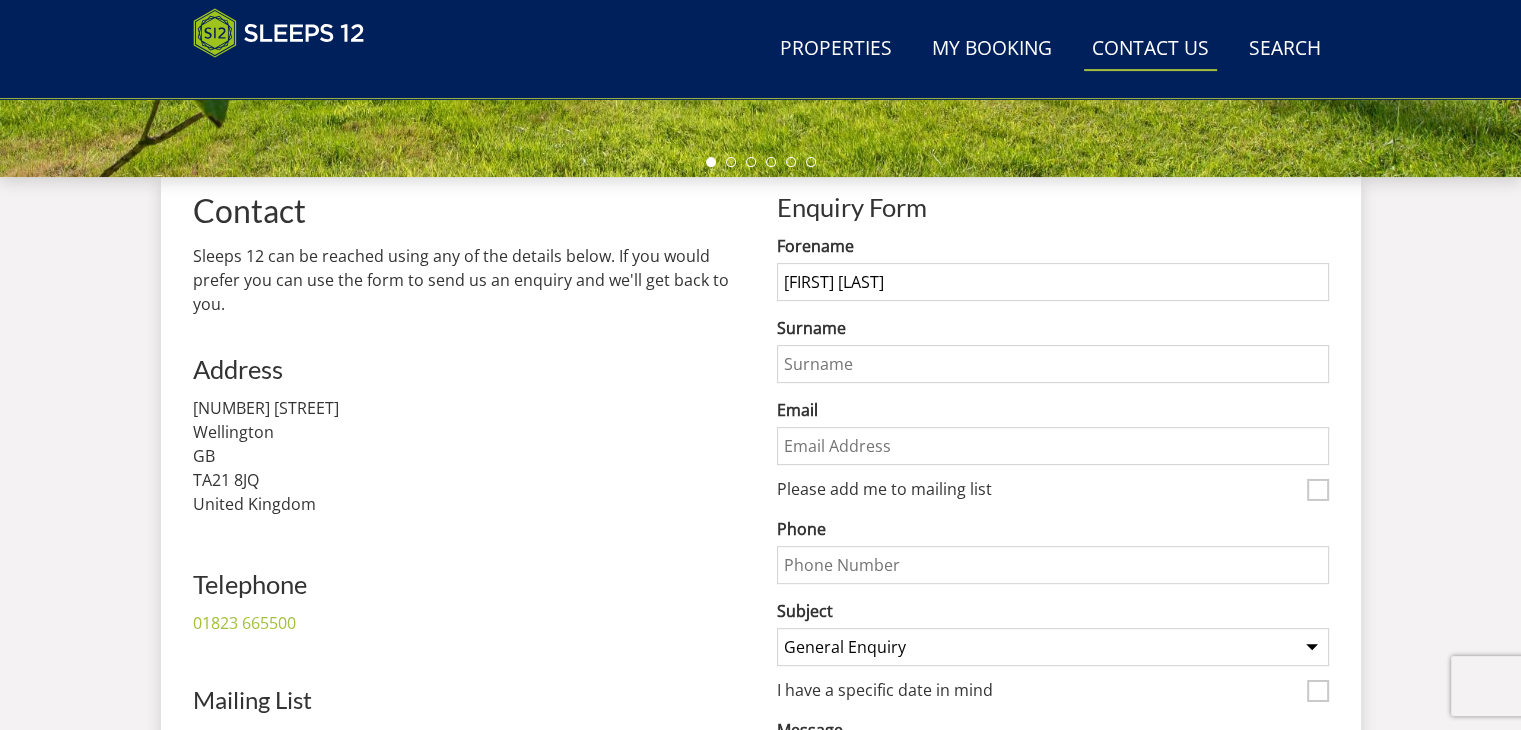 type on "Hammock" 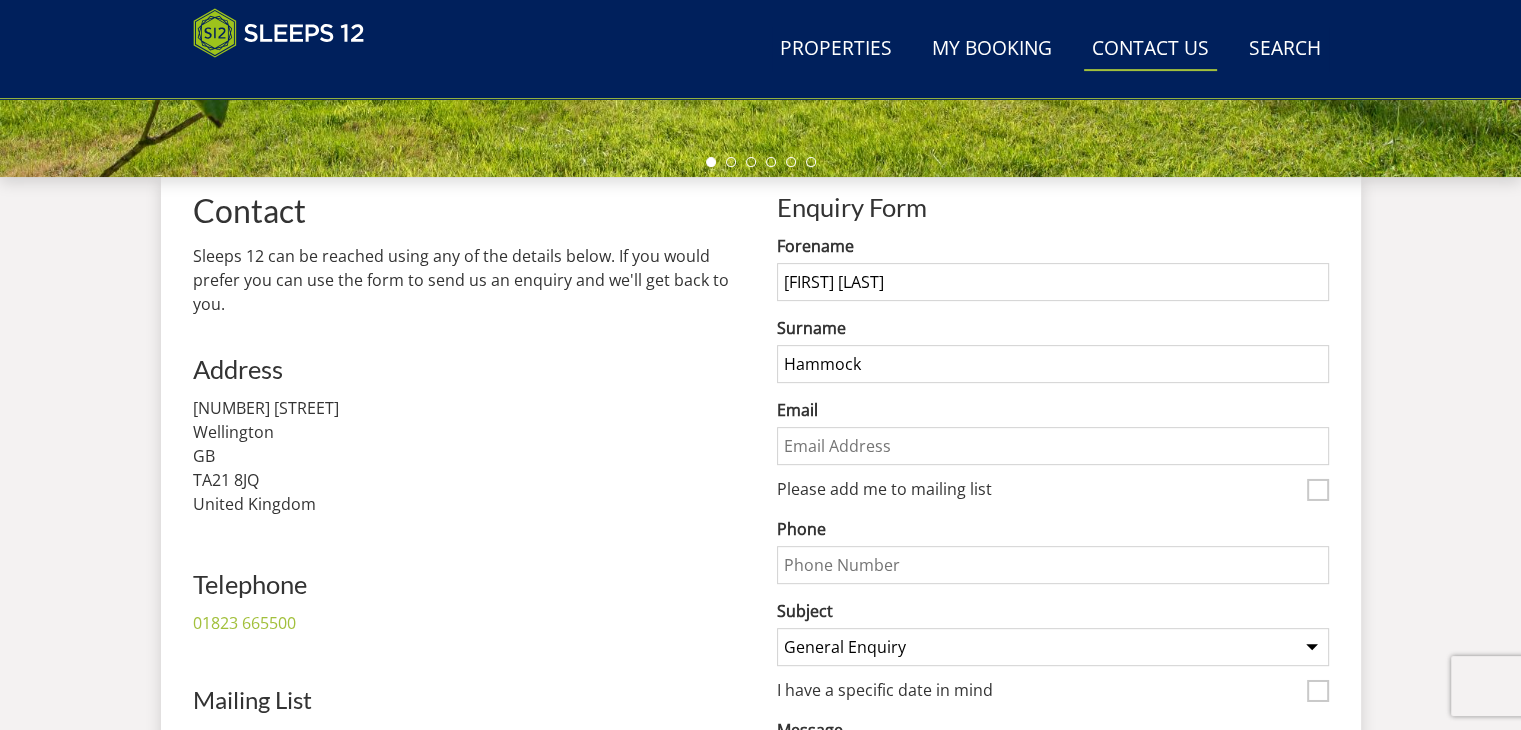 type on "[EMAIL]" 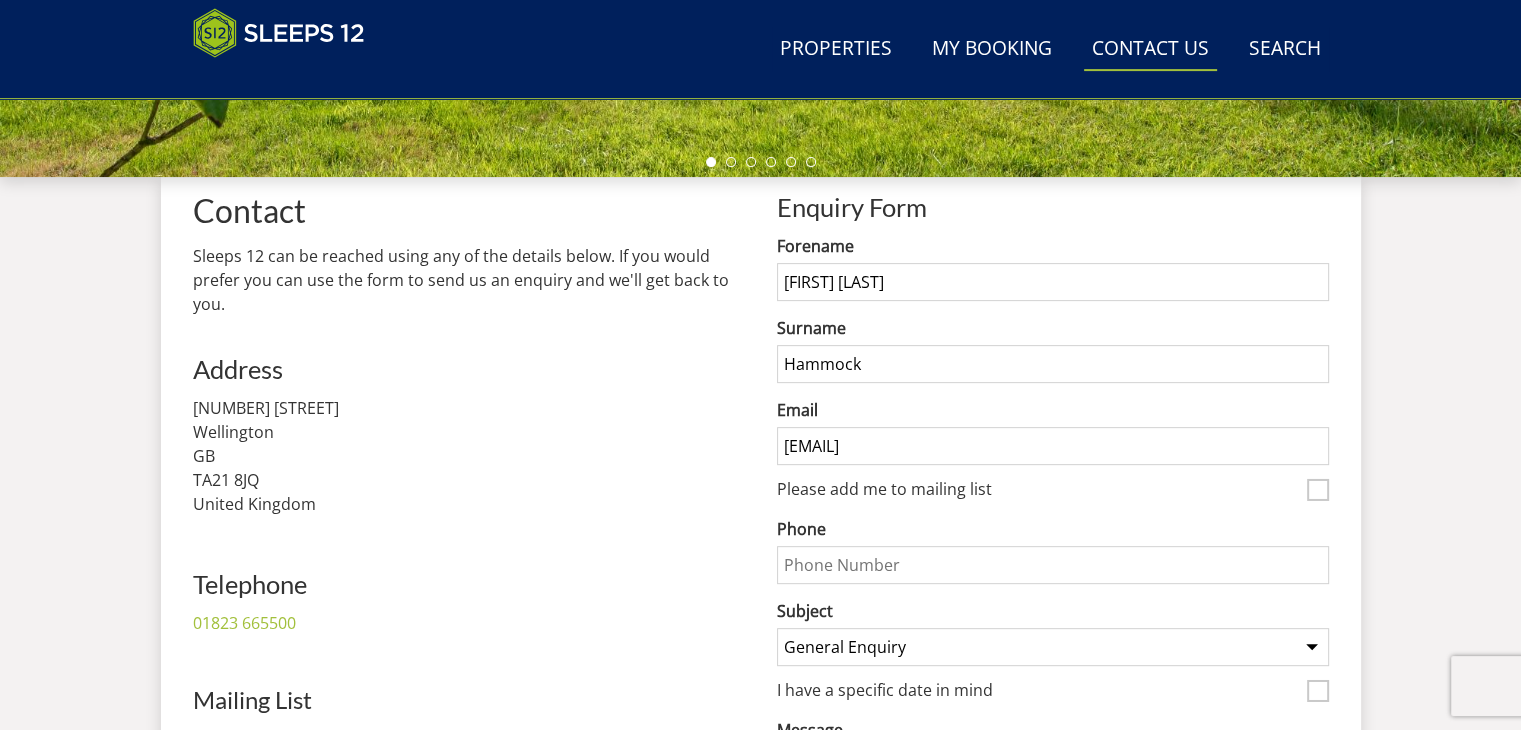 type on "[PHONE]" 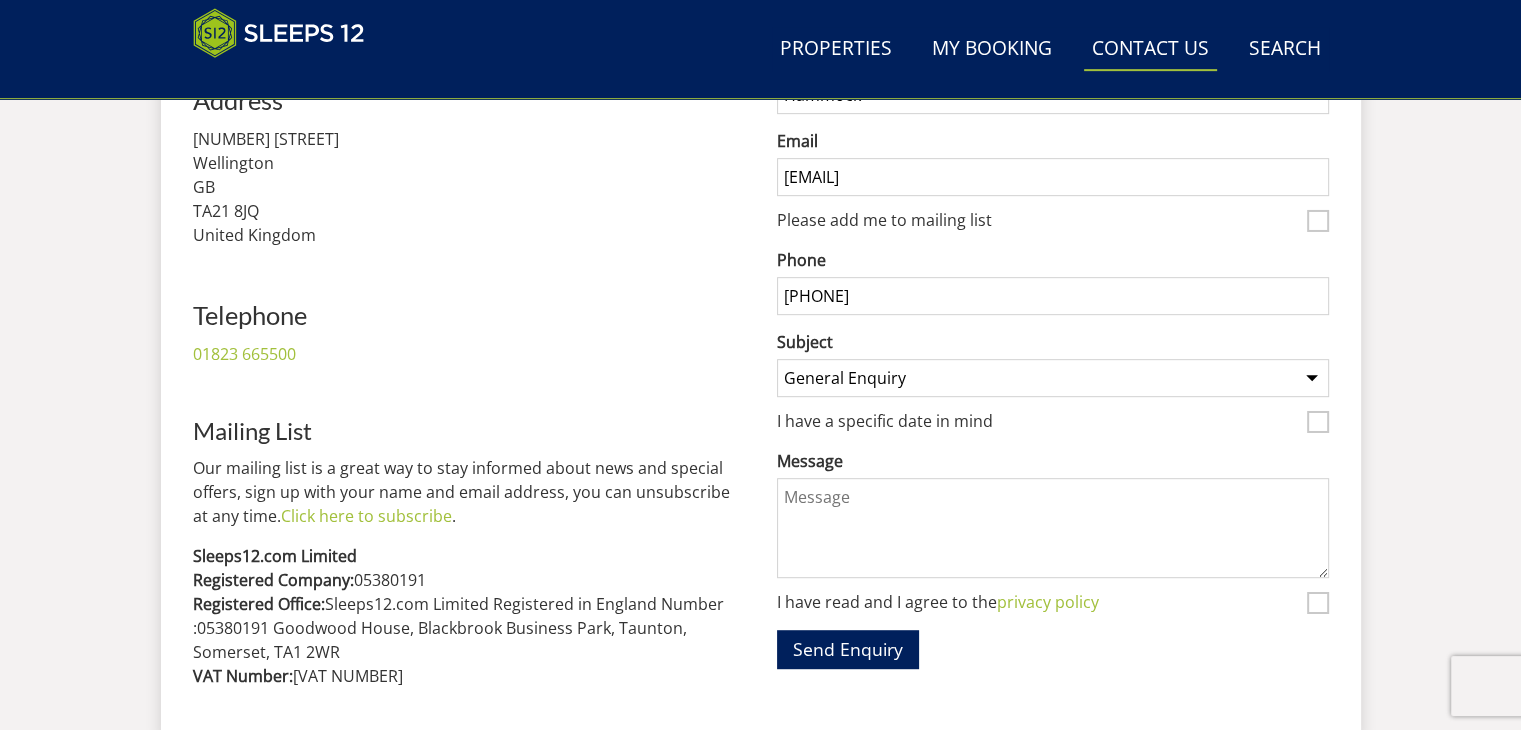 scroll, scrollTop: 944, scrollLeft: 0, axis: vertical 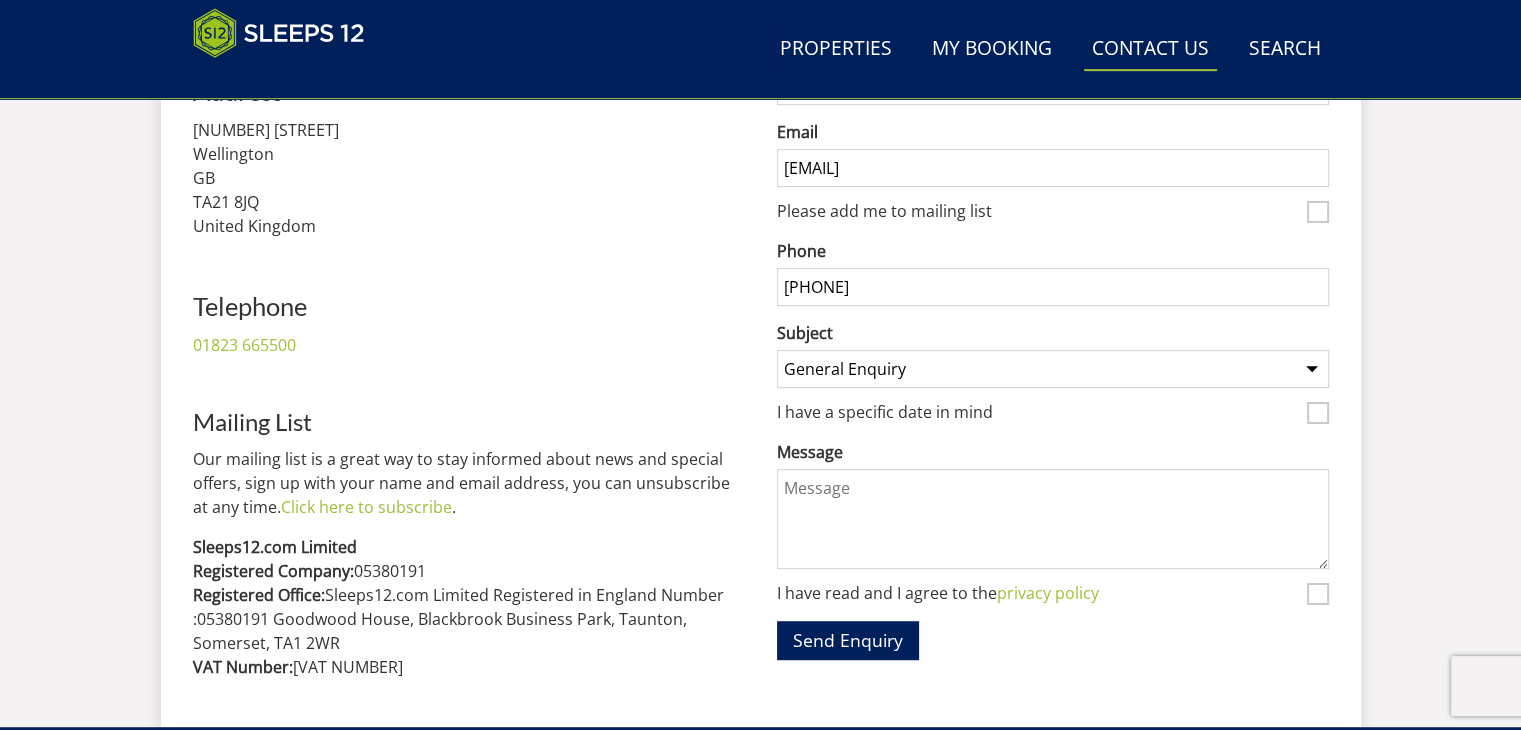 click on "General Enquiry
Listing My Property
Haydays
Lively Lodge
Goldway
Big Thatch
Beaverbrook 20
Ortensia
Bluewater
Hill View
Babblebrook
Thorncombe
Jollyoaks
Harcombes
Croftview
Dovesway
Meadows Drift
Pound Farm
Ade Shindy
Menagerie House
Sampford View
Smalls
La Belle Folly
Hennaways
Flossy Brook
Ramscombe
Viney Hill Country House
Tippits Court
Beyond The Woods
Heddinay
Riverside
Shires
Blushings Barn
Dancing Hill
House On The Hill
Hillydays
Dreamdays
The Plough
Frog Street
Dustings
Ridgeview
Brix Barn
Tip-Top
Holemoor Stables
Kennard Hall
Kingshay Barton
Whispering Thatch
Quantock Barns
Garden Court
Zippity
Pinklet
The Old Rectory
Perys Hill
Cockercombe
Coat Barn
Otterhead House
Berry House
Boon Barn
Foxcombe
Valleys Reach
Fuzzy Orchard
Churchill 20
The Granary
Mingleby Manor
Ham Bottom
Crowcombe
Boogie Barn
Teds Place
Dawdledown
Overbrooks
Hares Barton
Princehay Barton" at bounding box center (1053, 369) 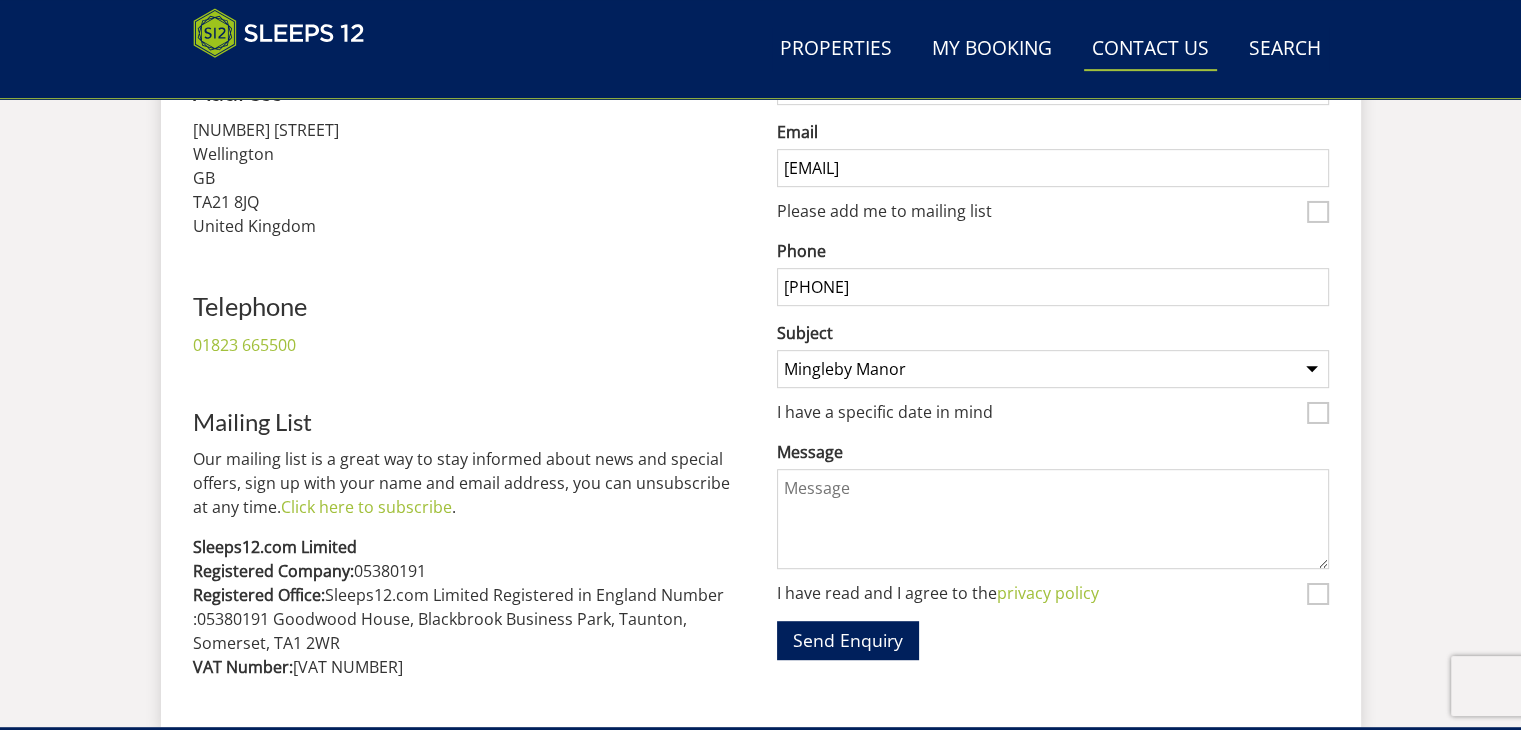 click on "General Enquiry
Listing My Property
Haydays
Lively Lodge
Goldway
Big Thatch
Beaverbrook 20
Ortensia
Bluewater
Hill View
Babblebrook
Thorncombe
Jollyoaks
Harcombes
Croftview
Dovesway
Meadows Drift
Pound Farm
Ade Shindy
Menagerie House
Sampford View
Smalls
La Belle Folly
Hennaways
Flossy Brook
Ramscombe
Viney Hill Country House
Tippits Court
Beyond The Woods
Heddinay
Riverside
Shires
Blushings Barn
Dancing Hill
House On The Hill
Hillydays
Dreamdays
The Plough
Frog Street
Dustings
Ridgeview
Brix Barn
Tip-Top
Holemoor Stables
Kennard Hall
Kingshay Barton
Whispering Thatch
Quantock Barns
Garden Court
Zippity
Pinklet
The Old Rectory
Perys Hill
Cockercombe
Coat Barn
Otterhead House
Berry House
Boon Barn
Foxcombe
Valleys Reach
Fuzzy Orchard
Churchill 20
The Granary
Mingleby Manor
Ham Bottom
Crowcombe
Boogie Barn
Teds Place
Dawdledown
Overbrooks
Hares Barton
Princehay Barton" at bounding box center [1053, 369] 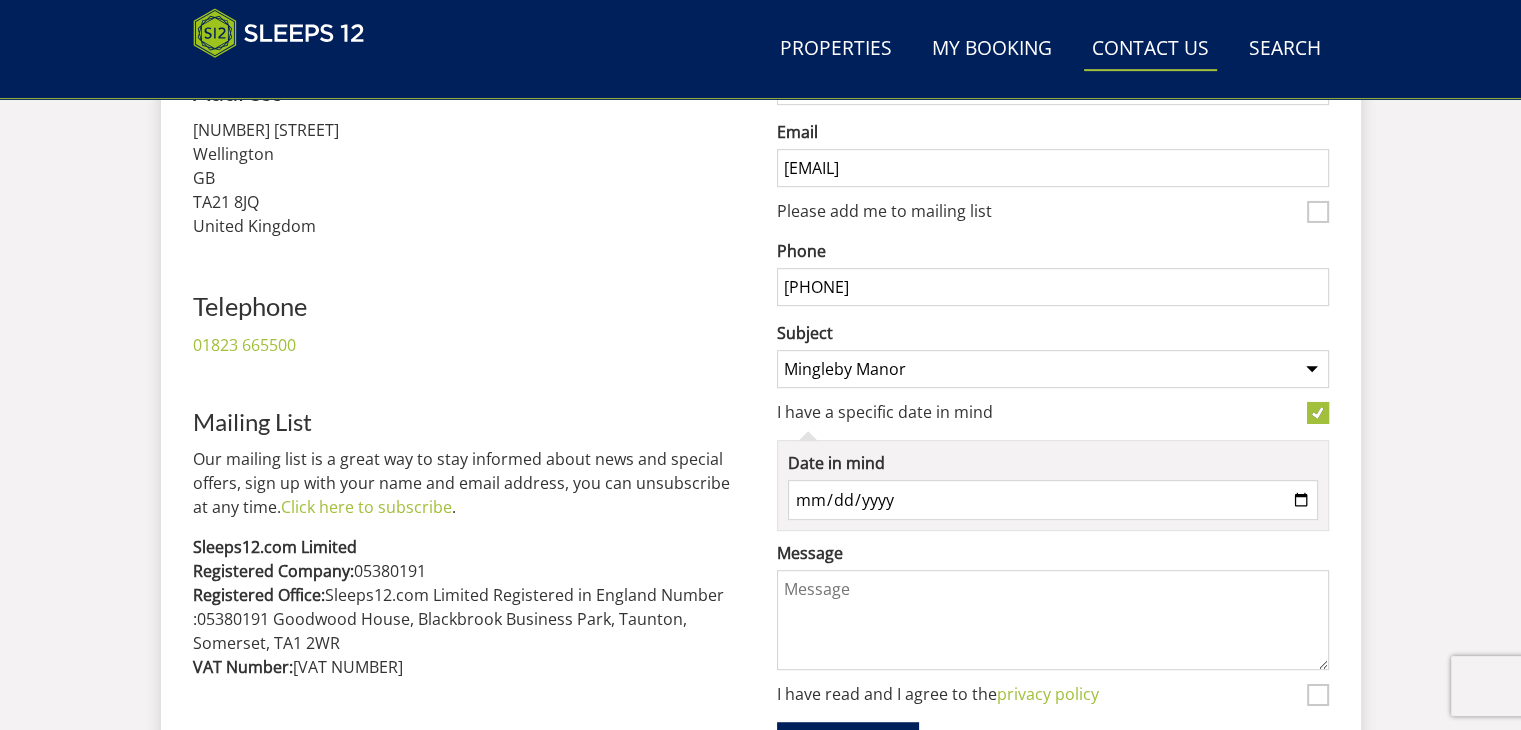 click on "Date in mind" at bounding box center (1053, 500) 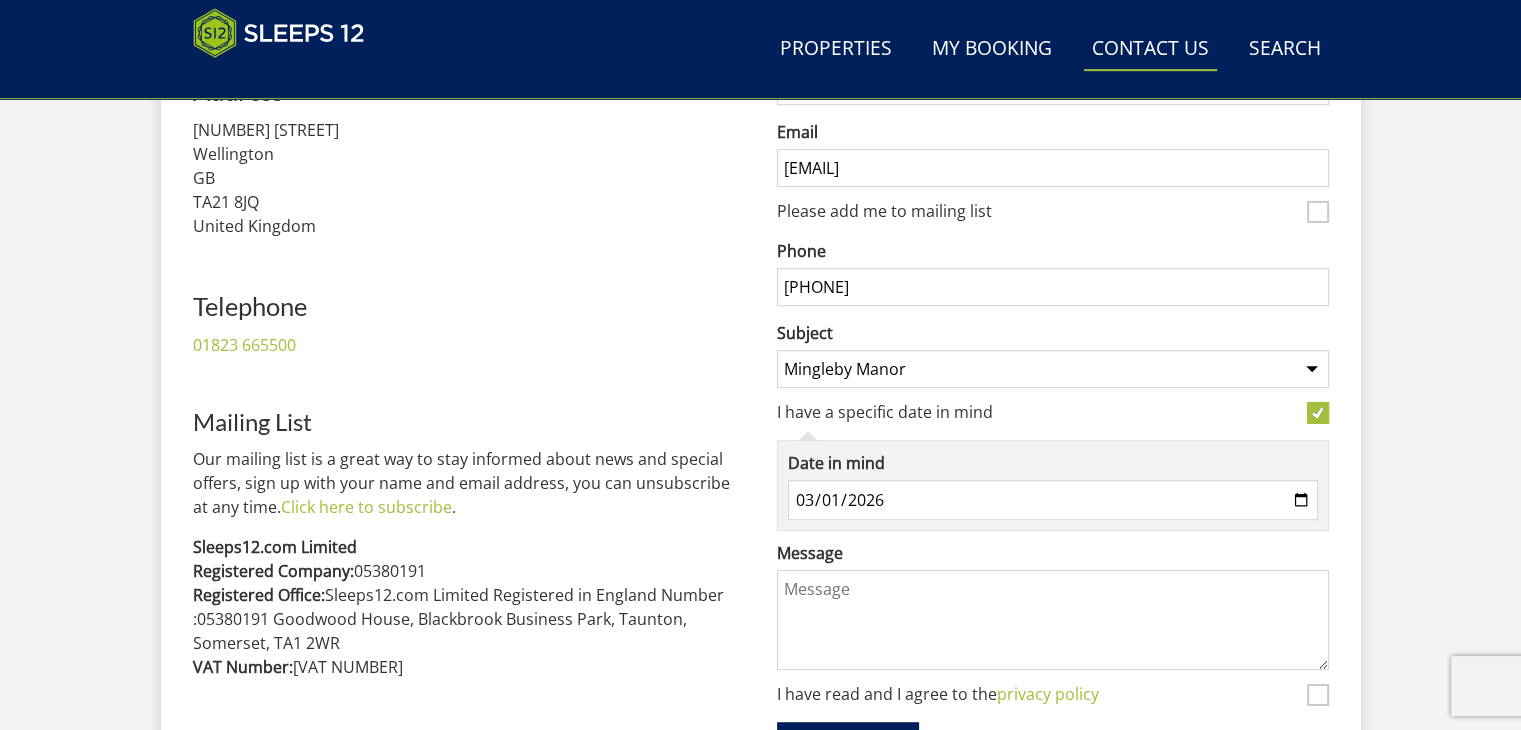 type on "2026-03-20" 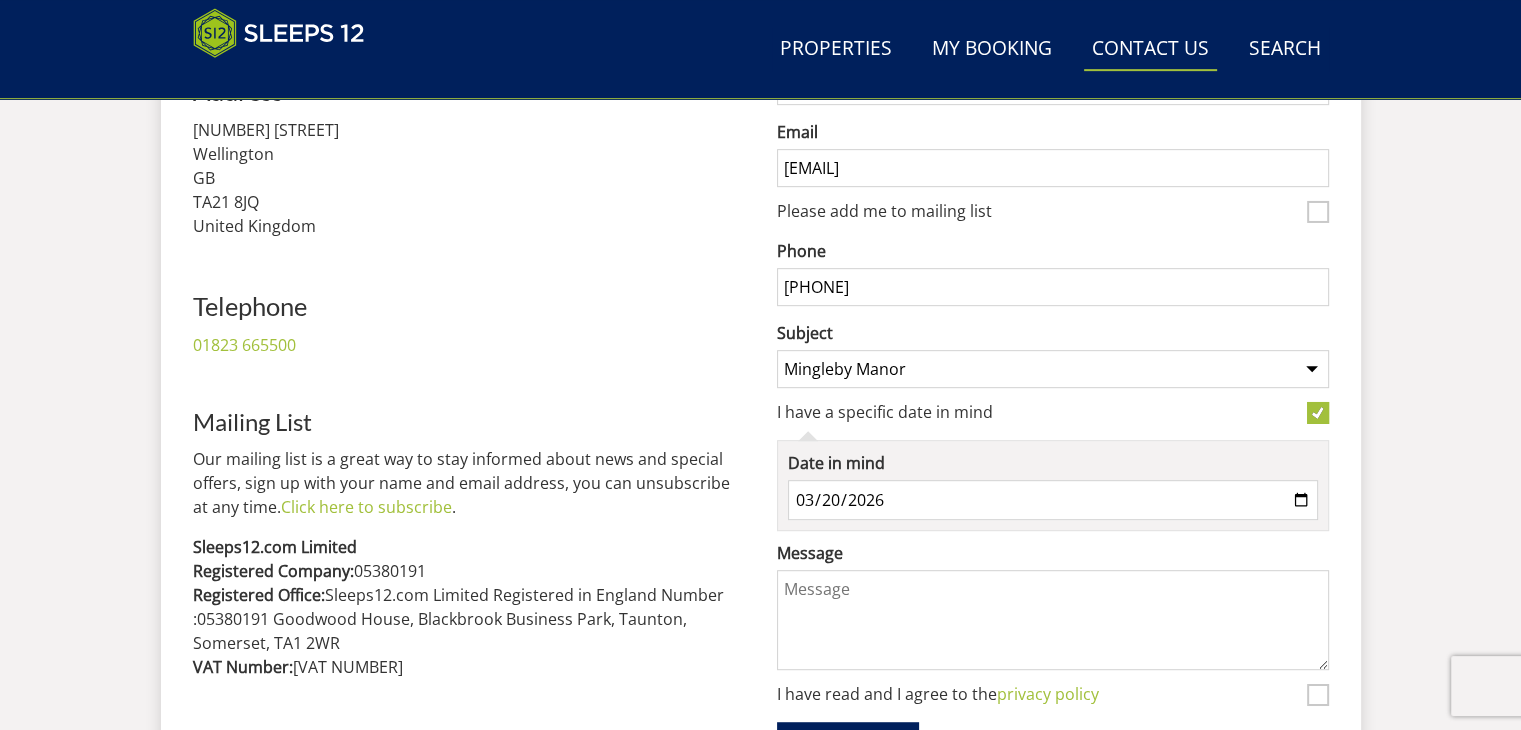 click on "Message" at bounding box center [1053, 620] 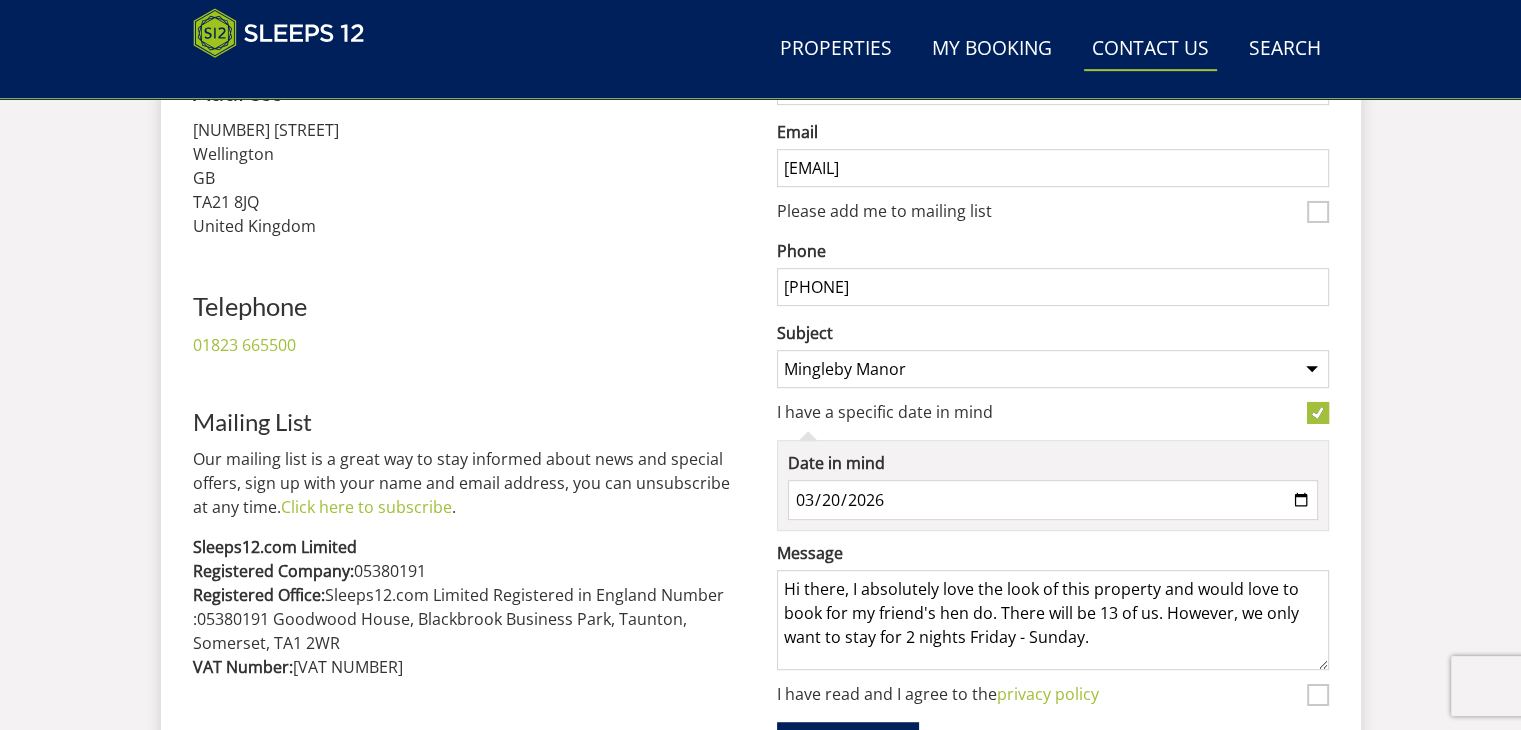 click on "Hi there, I absolutely love the look of this property and would love to book for my friend's hen do. There will be 13 of us. However, we only want to stay for 2 nights Friday - Sunday." at bounding box center (1053, 620) 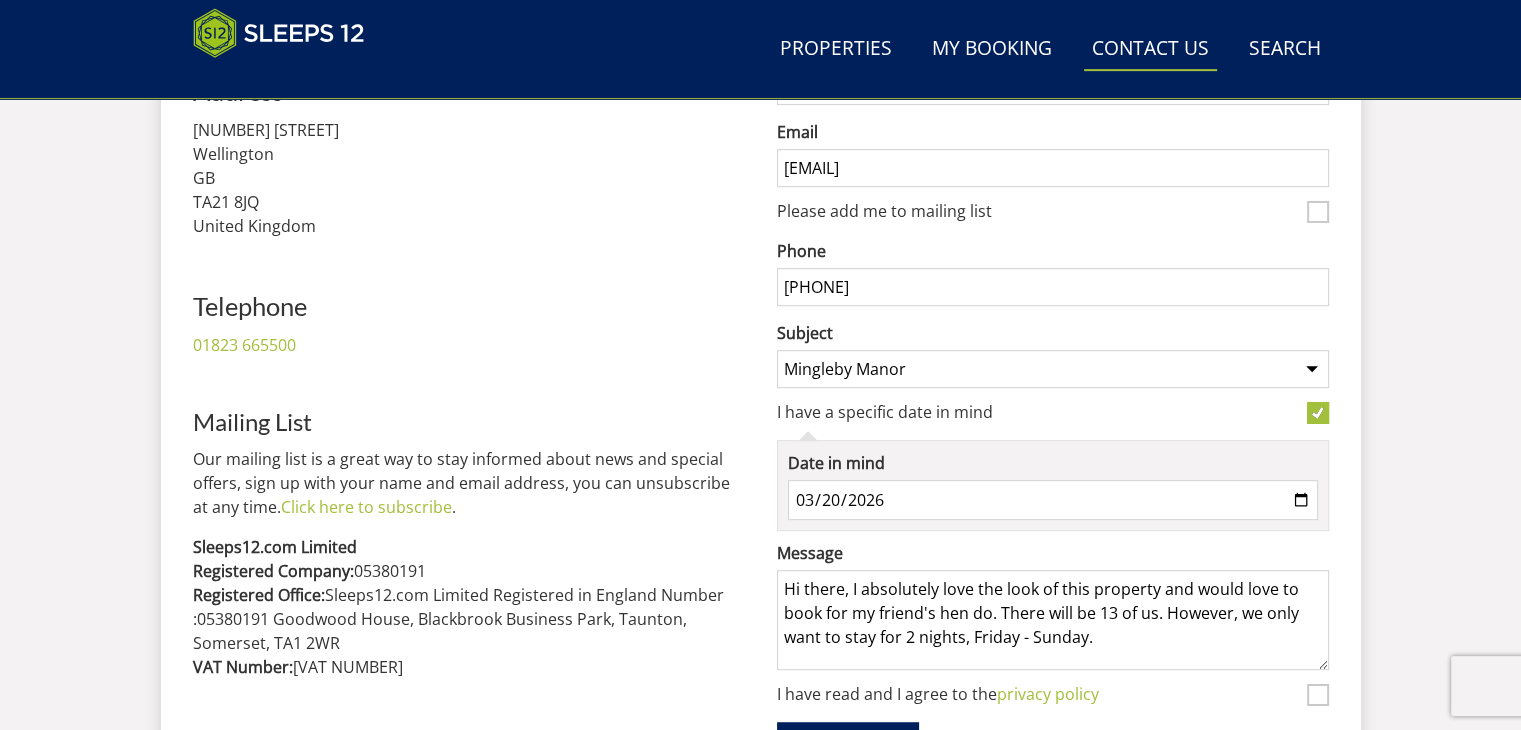 click on "Hi there, I absolutely love the look of this property and would love to book for my friend's hen do. There will be 13 of us. However, we only want to stay for 2 nights, Friday - Sunday." at bounding box center [1053, 620] 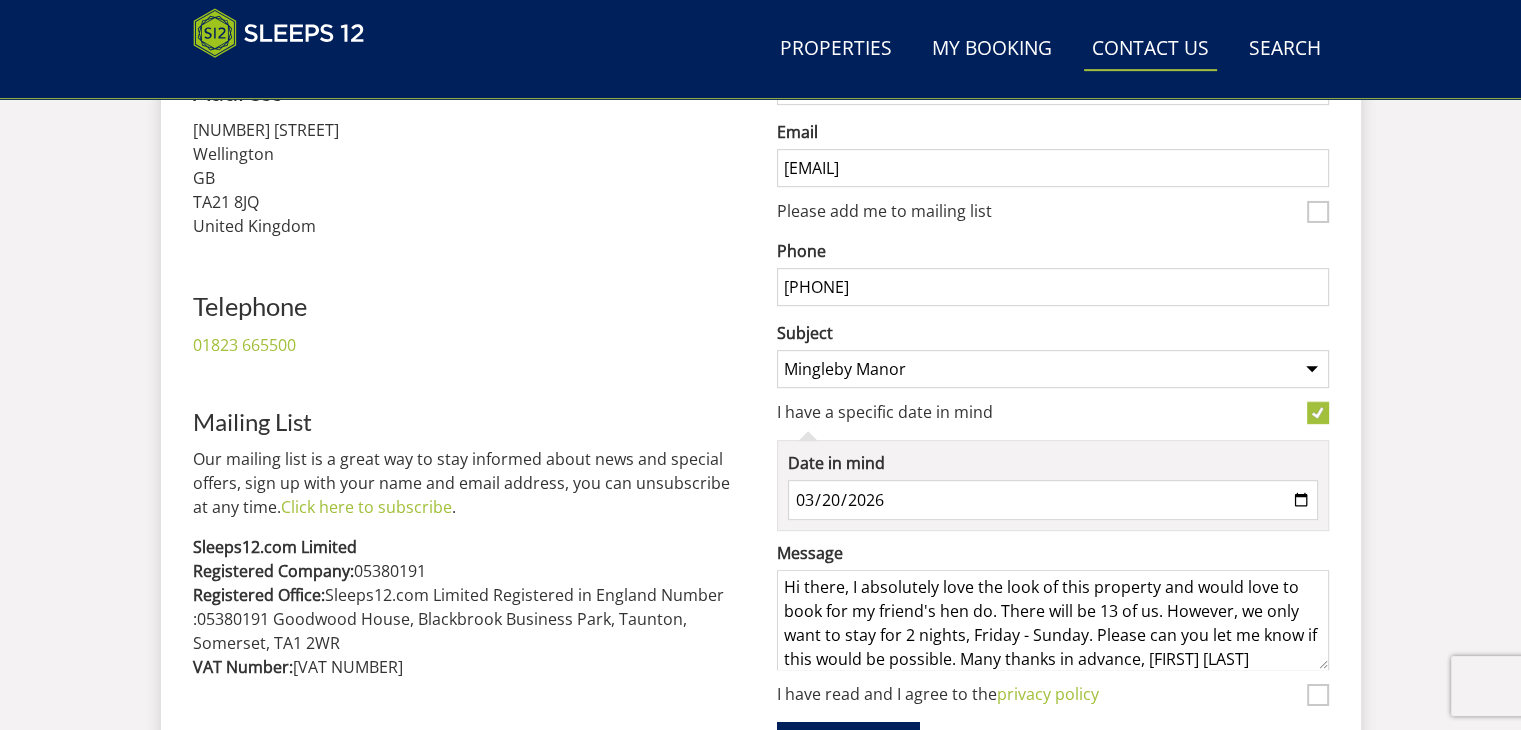 scroll, scrollTop: 9, scrollLeft: 0, axis: vertical 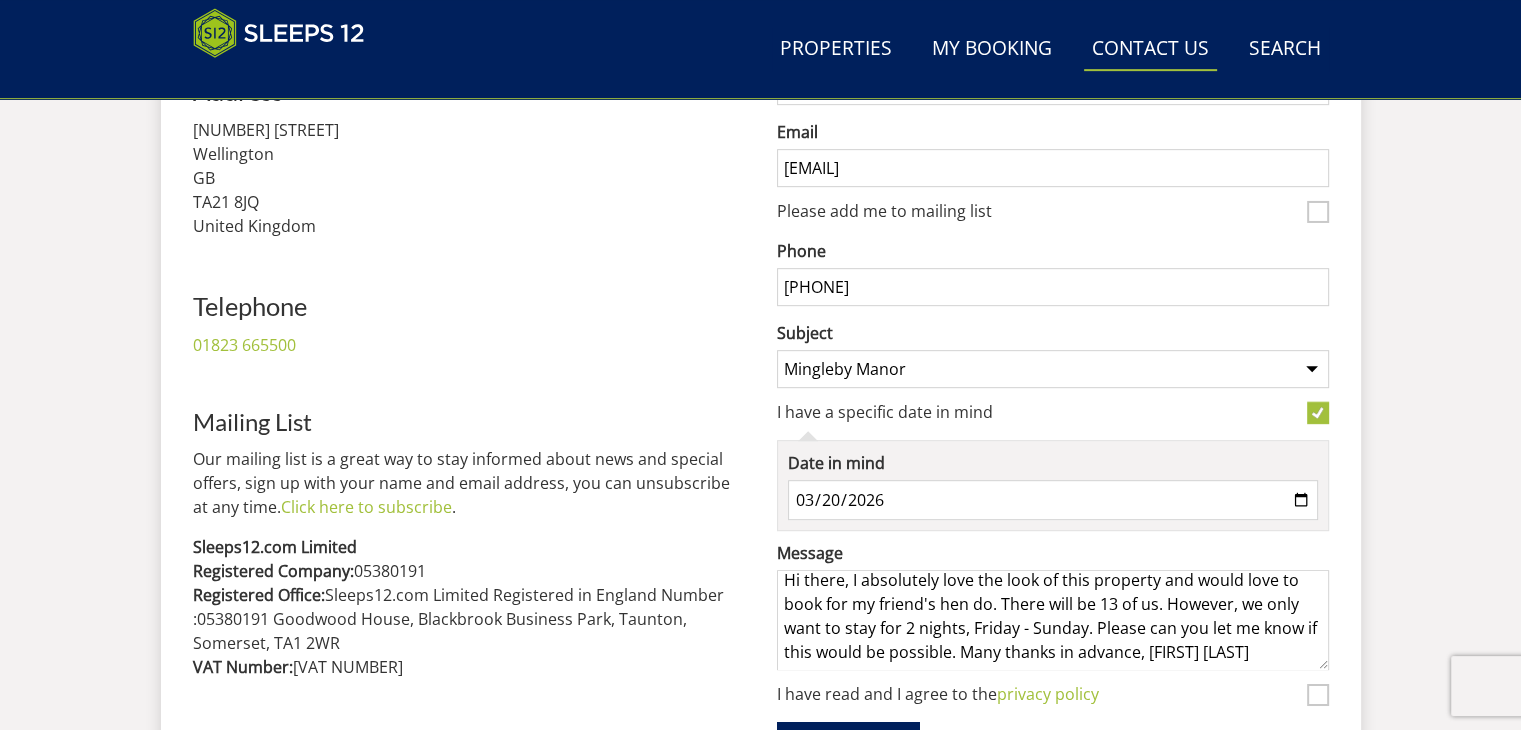 type on "Hi there, I absolutely love the look of this property and would love to book for my friend's hen do. There will be 13 of us. However, we only want to stay for 2 nights, Friday - Sunday. Please can you let me know if this would be possible. Many thanks in advance, [FIRST] [LAST]" 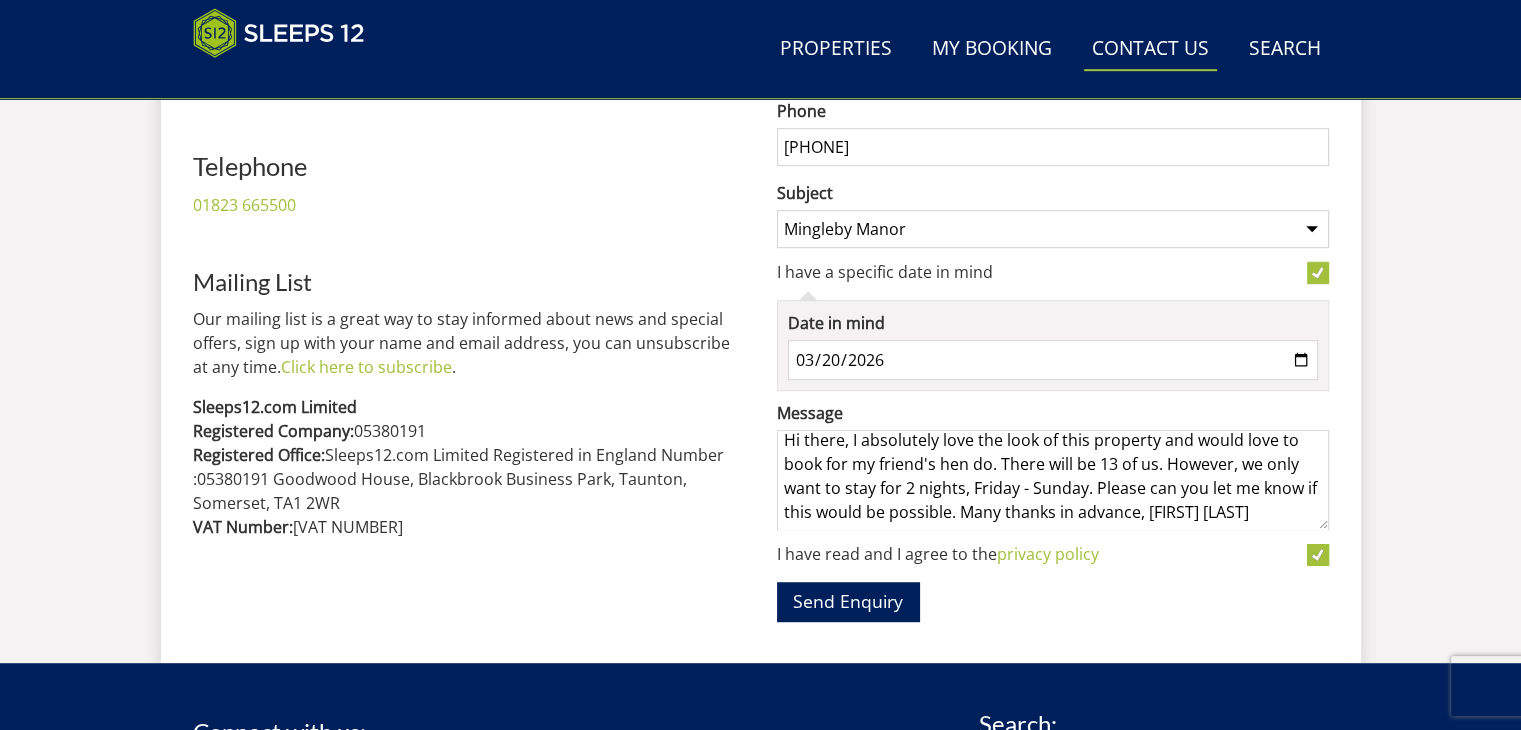 scroll, scrollTop: 1086, scrollLeft: 0, axis: vertical 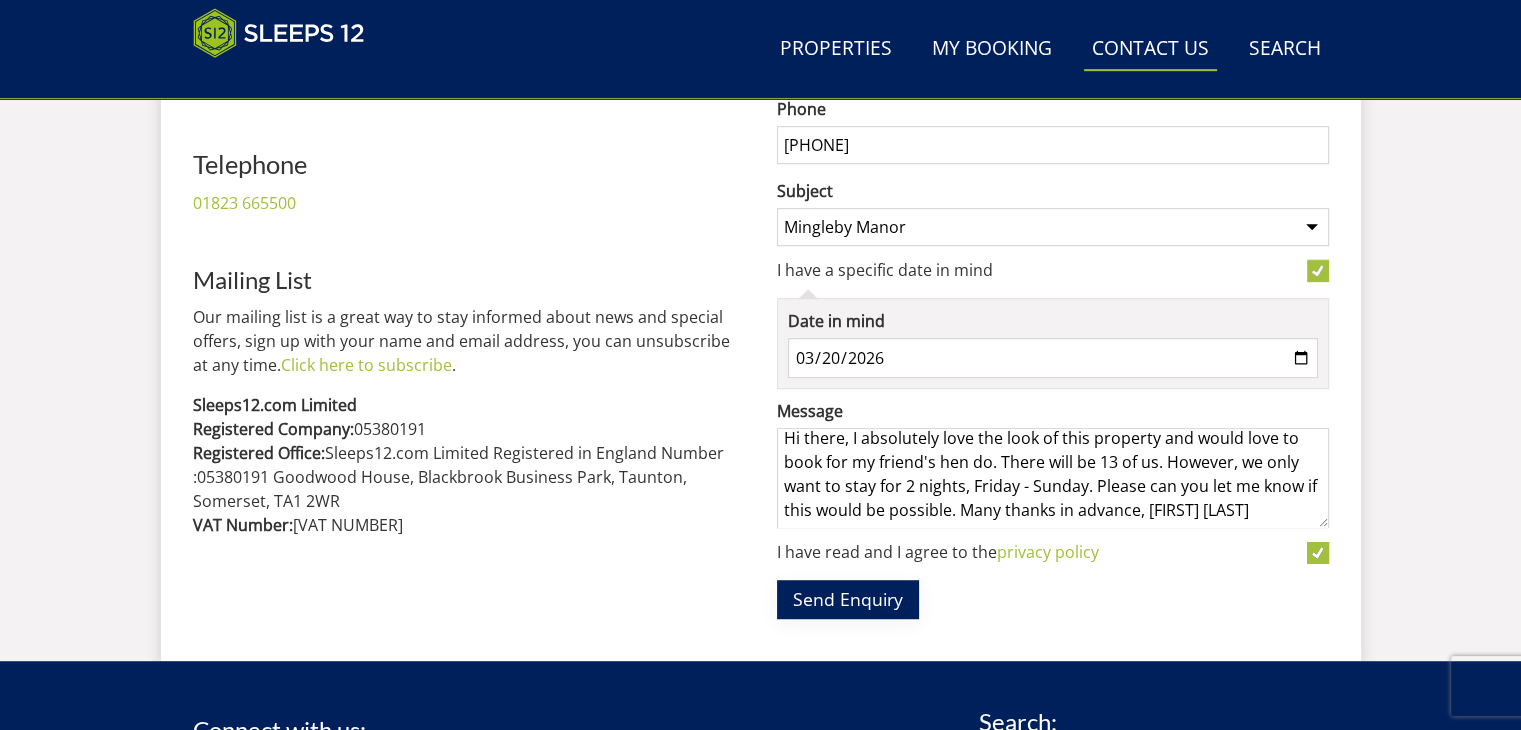 click on "Send Enquiry" at bounding box center (848, 599) 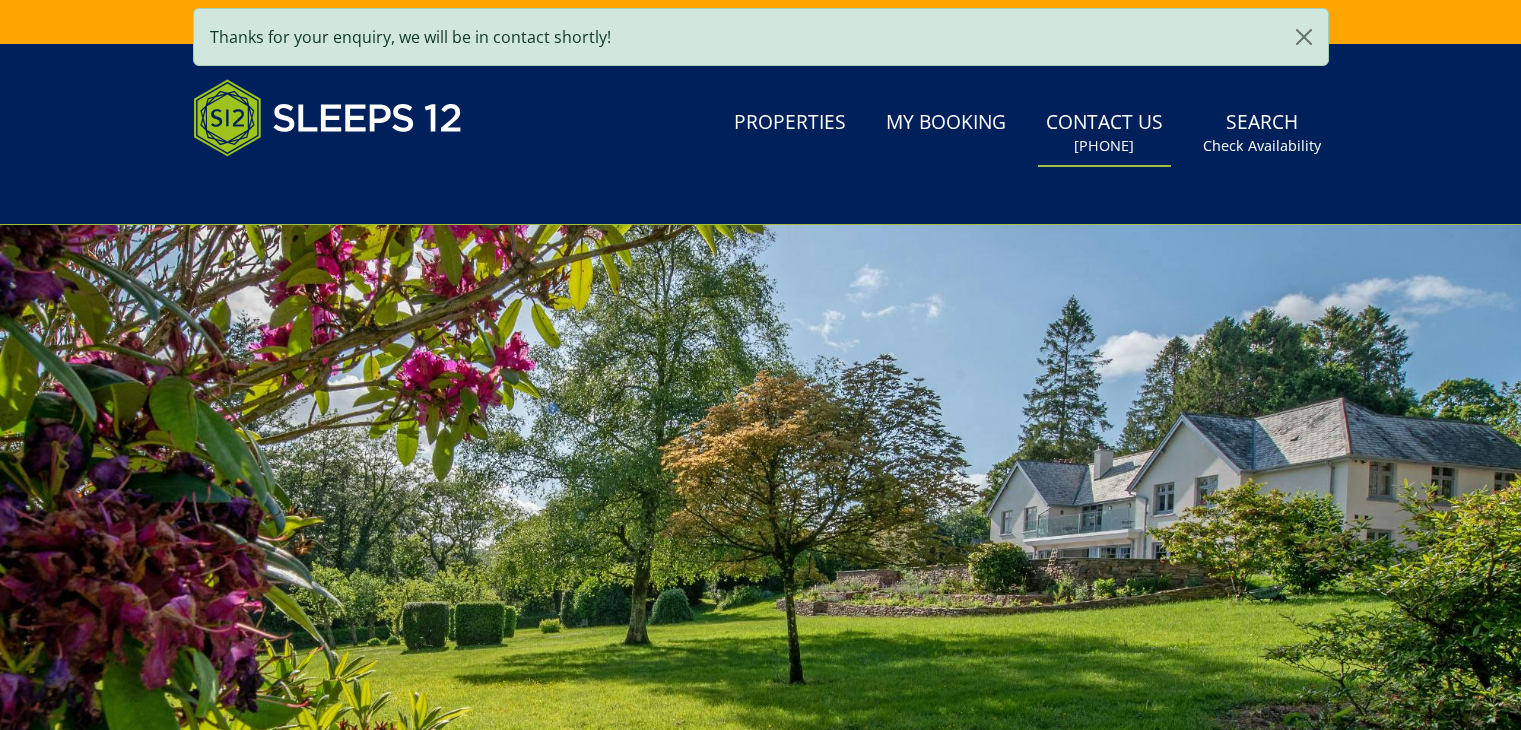 scroll, scrollTop: 0, scrollLeft: 0, axis: both 